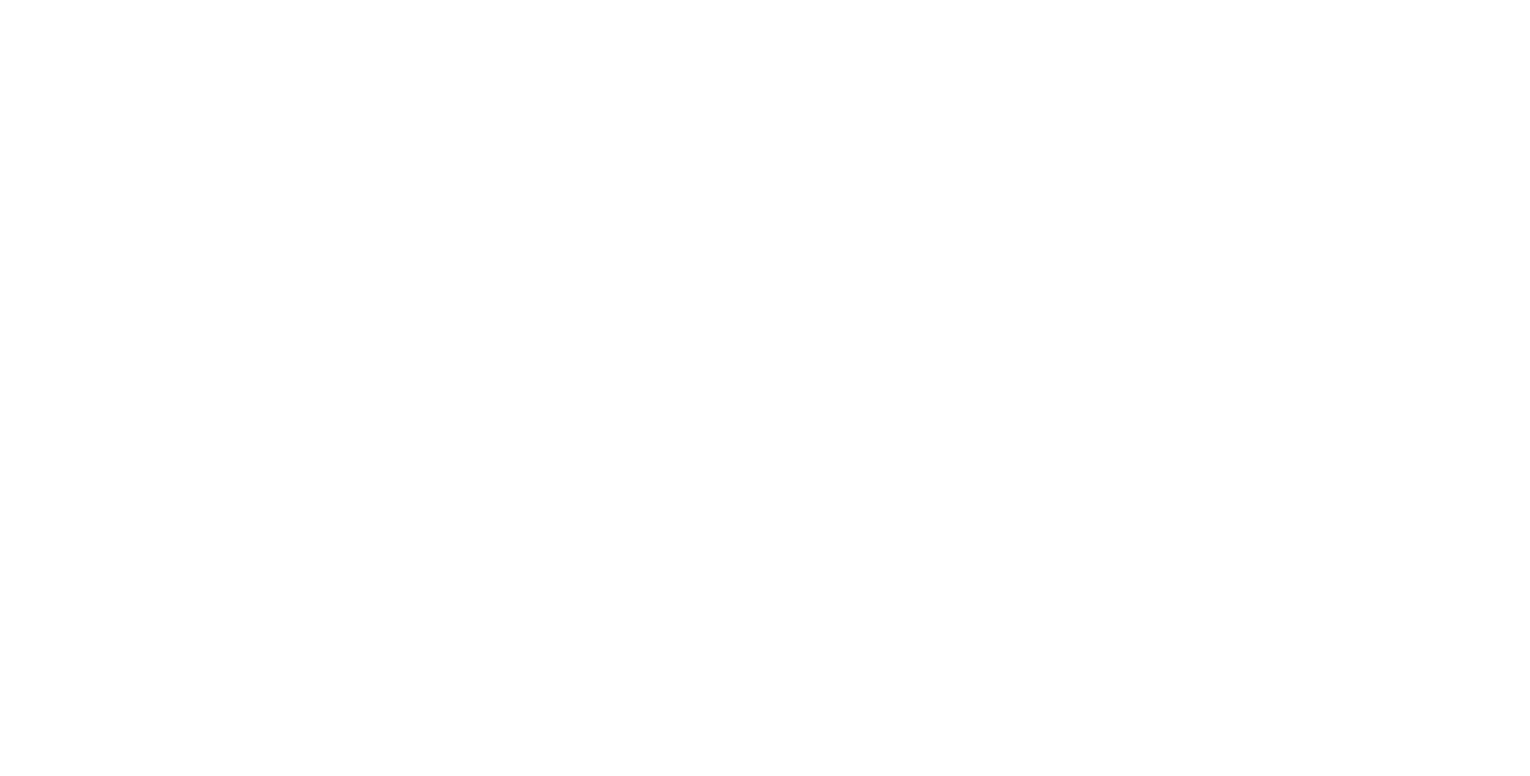scroll, scrollTop: 0, scrollLeft: 0, axis: both 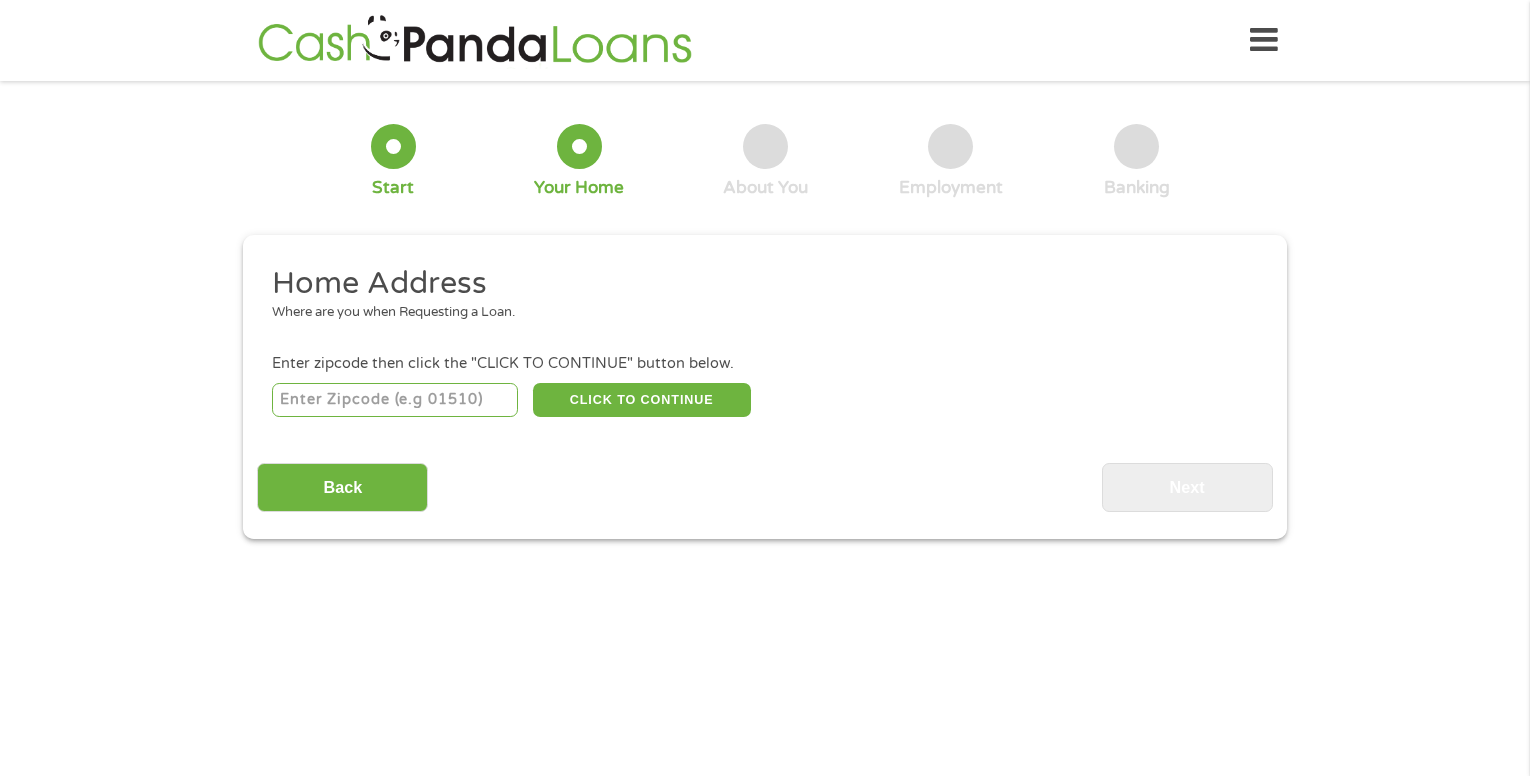 click at bounding box center [395, 400] 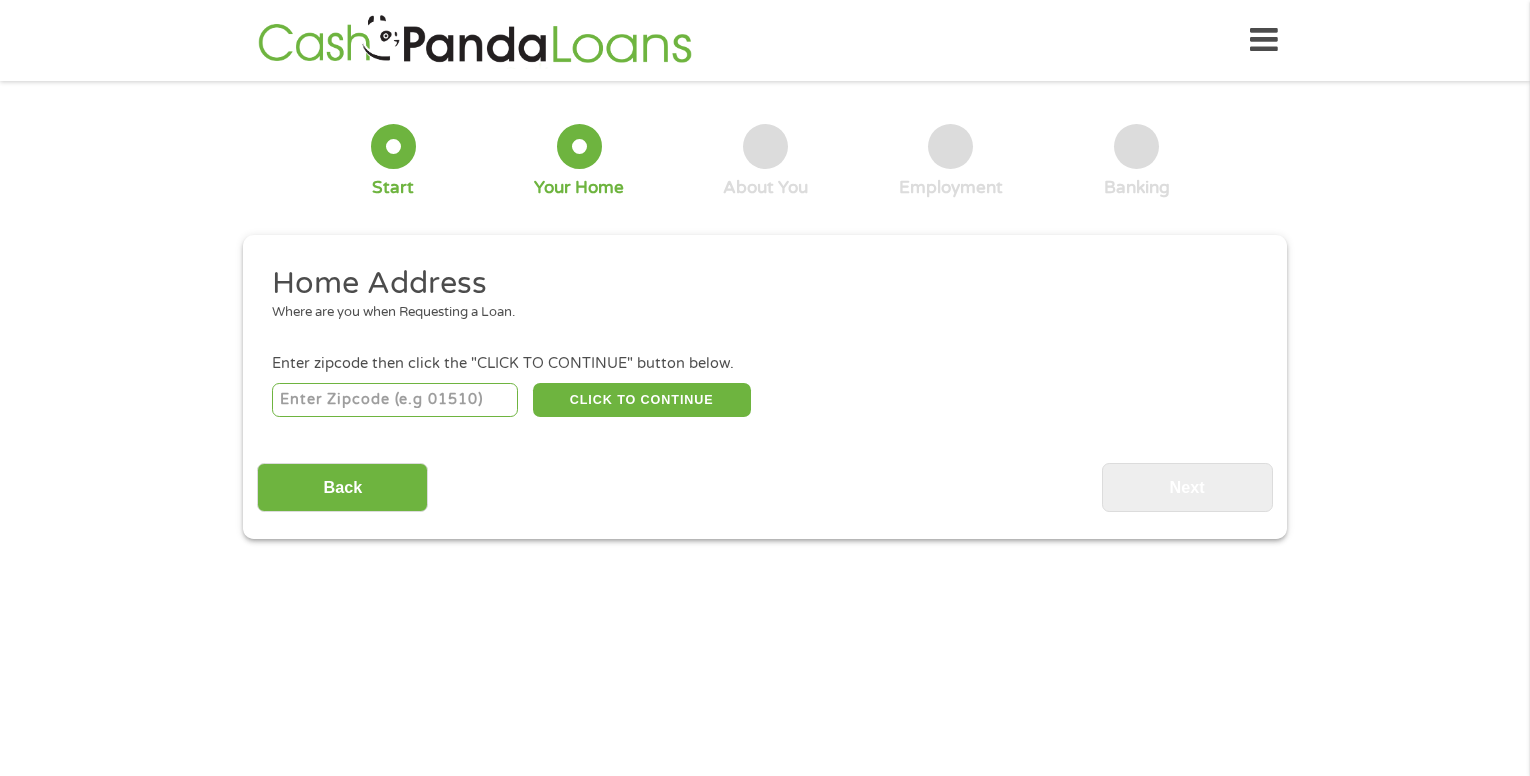 type on "[ZIP]" 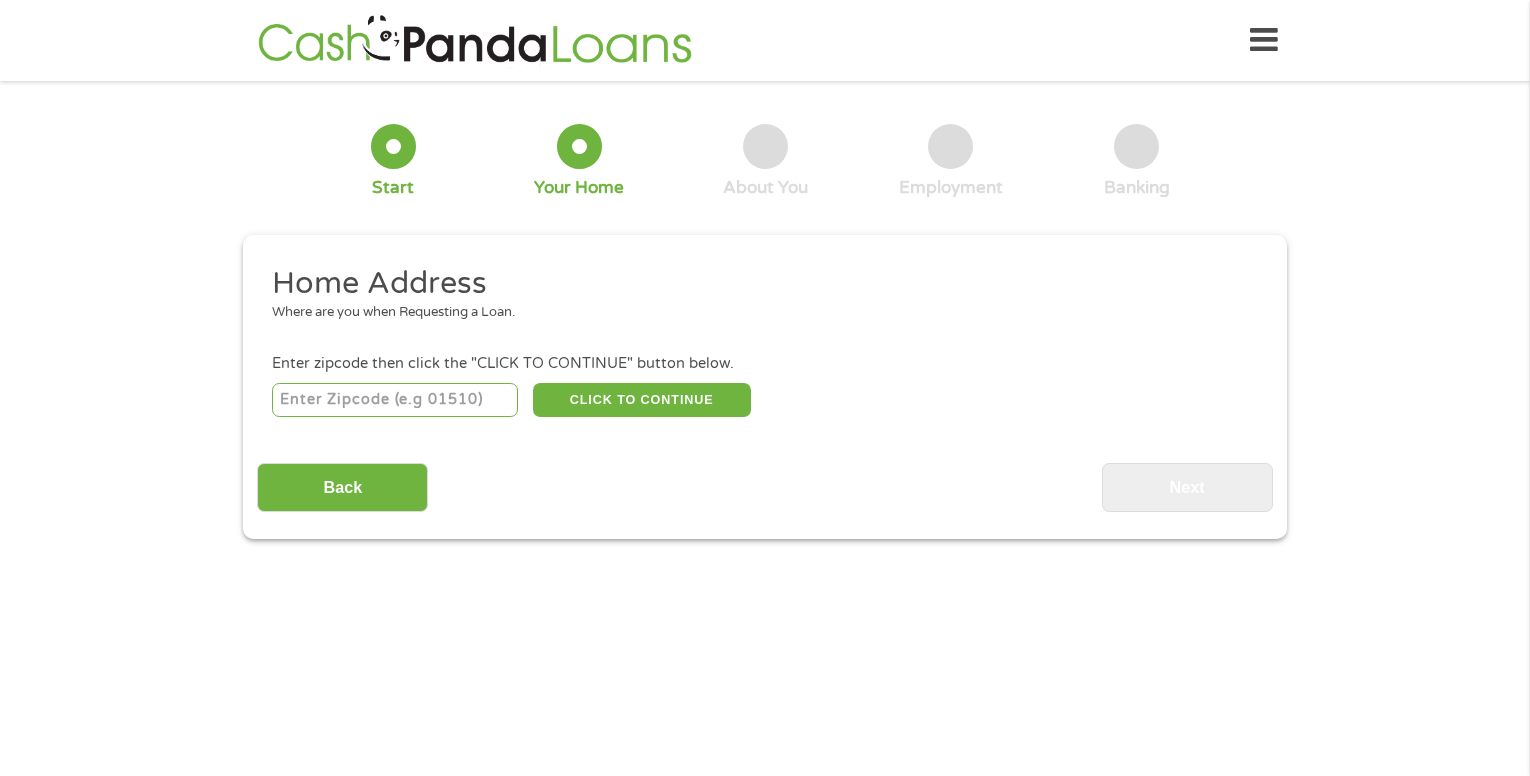 select on "Arizona" 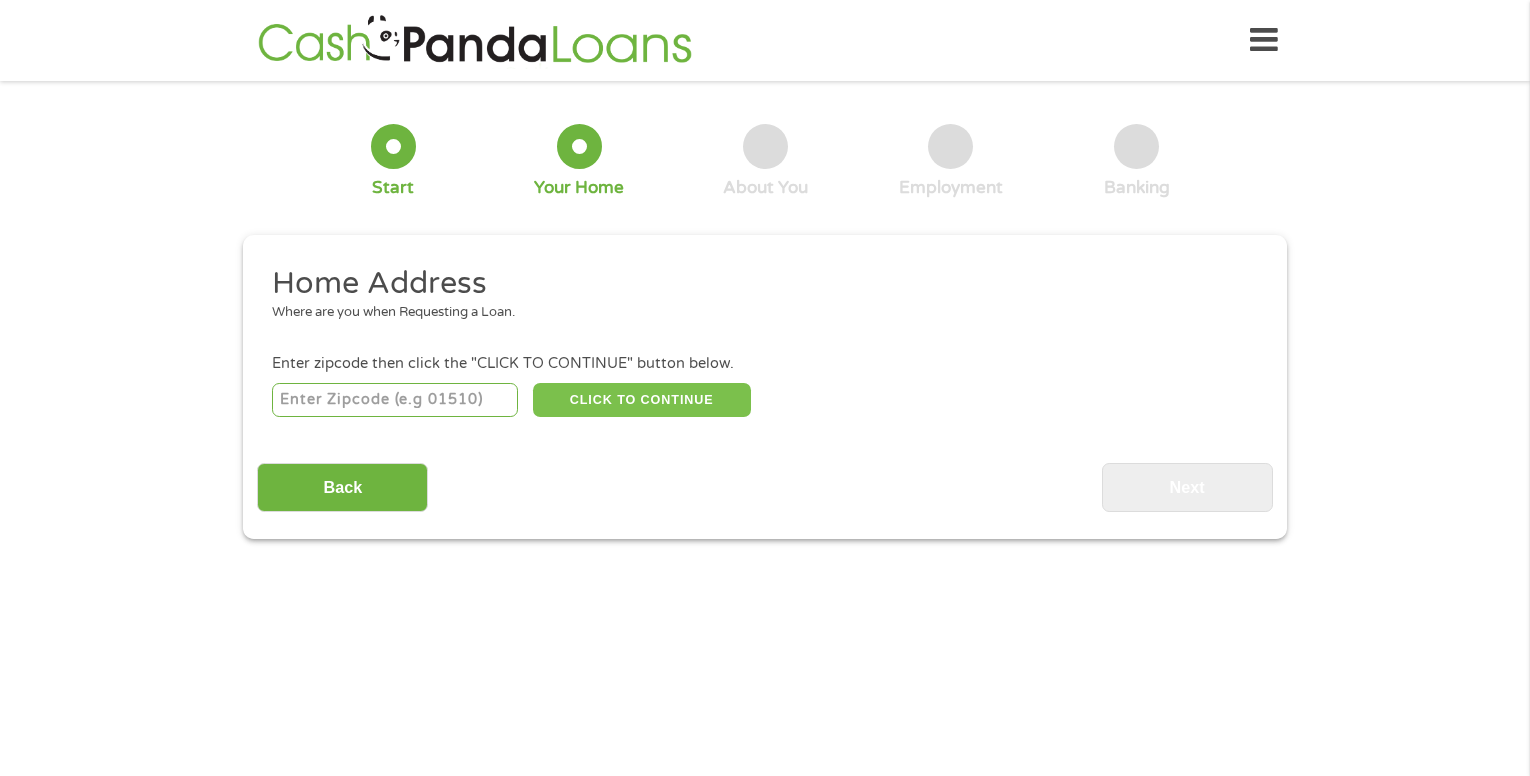 click on "CLICK TO CONTINUE" at bounding box center [642, 400] 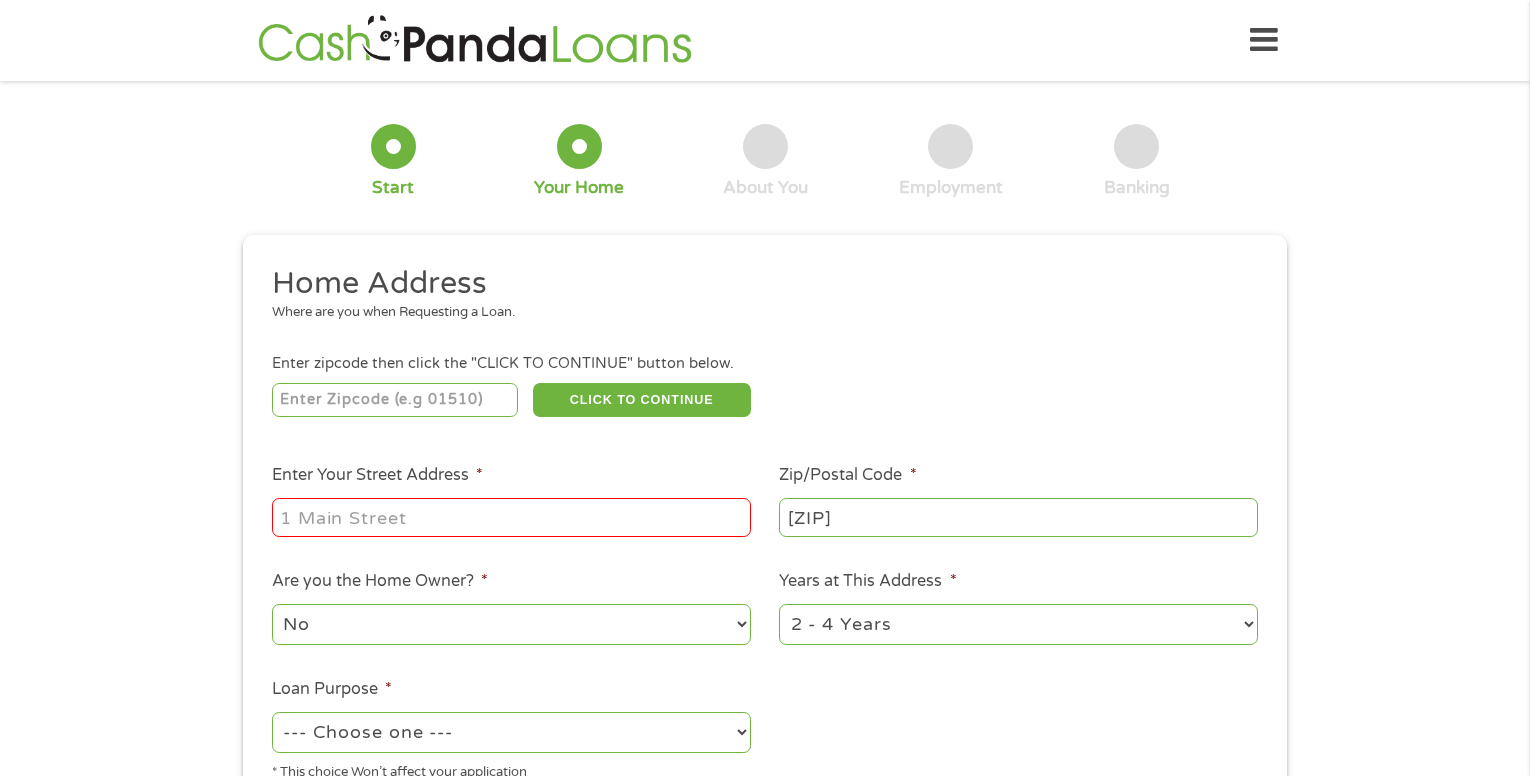 click on "[STREET]" at bounding box center [511, 517] 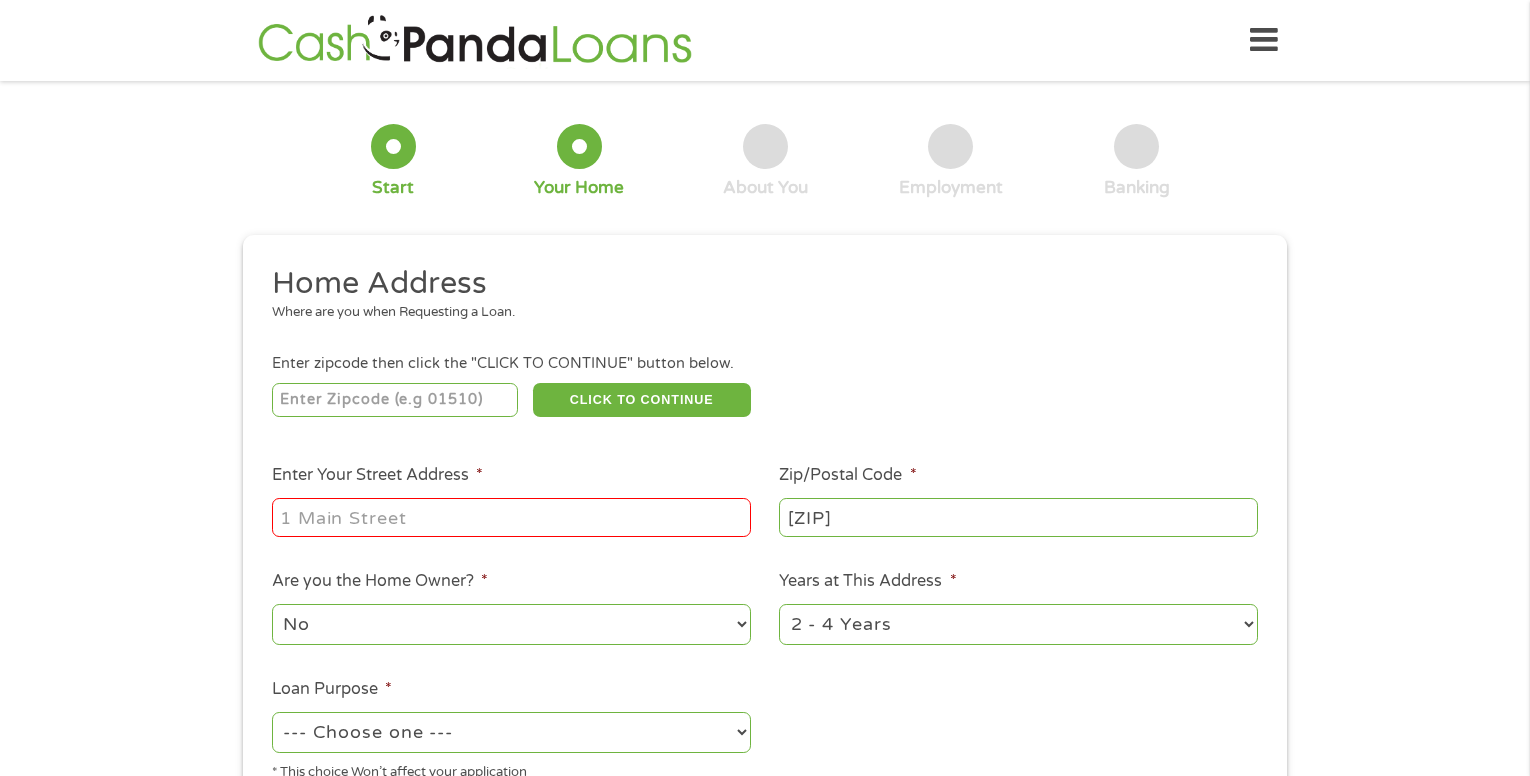 type on "[NUMBER] [STREET]" 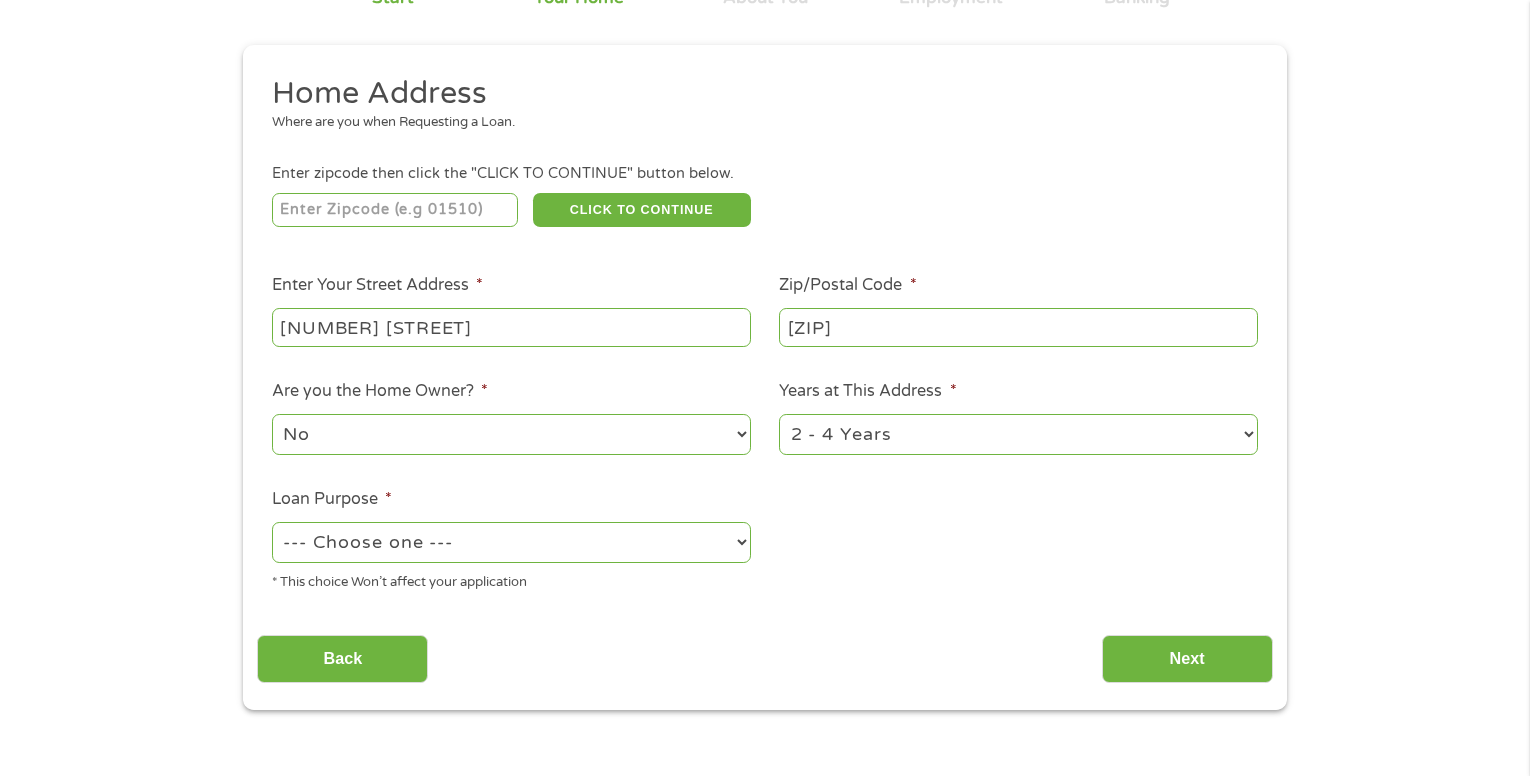 scroll, scrollTop: 200, scrollLeft: 0, axis: vertical 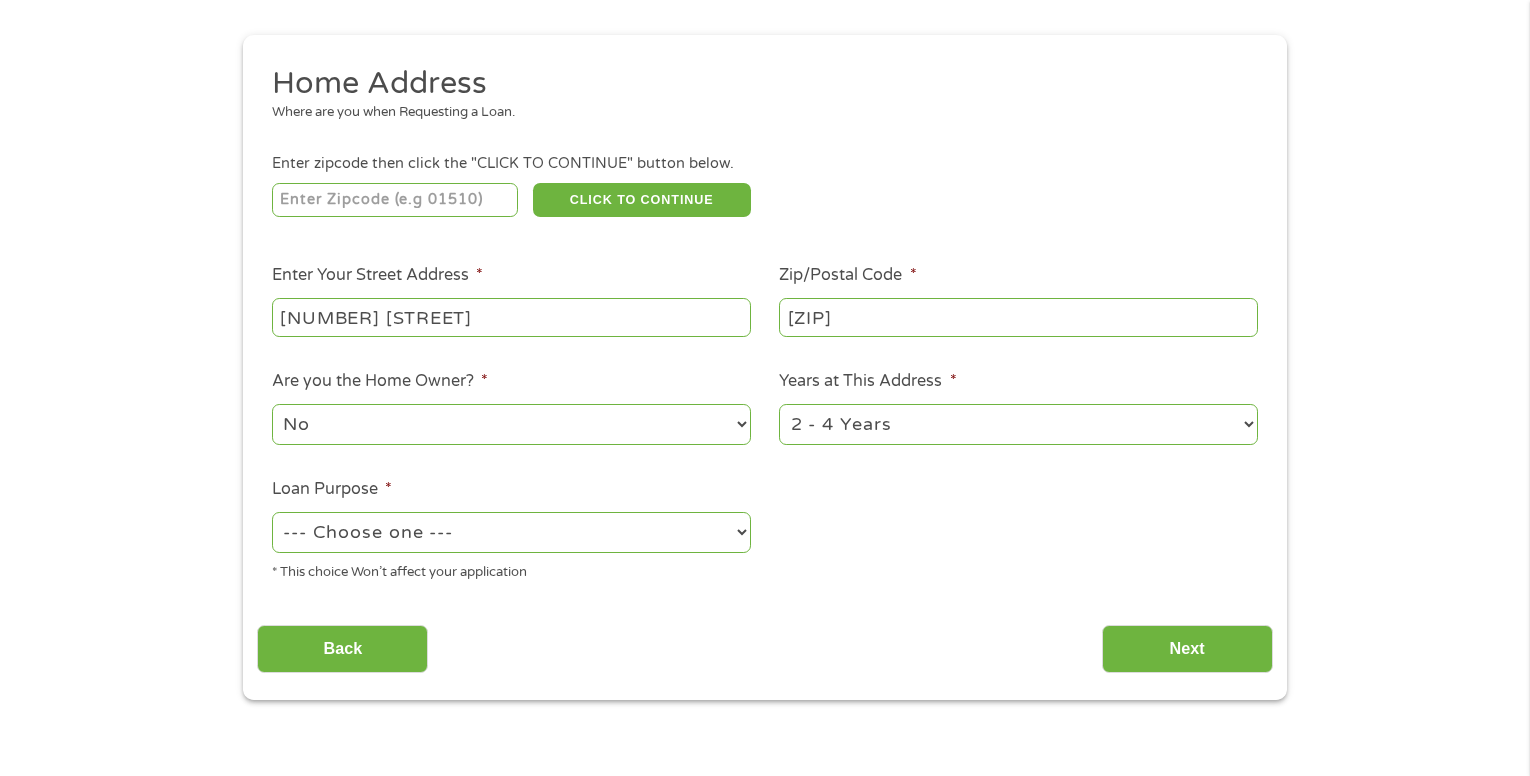 click on "--- Choose one --- Pay Bills Debt Consolidation Home Improvement Major Purchase Car Loan Short Term Cash Medical Expenses Other" at bounding box center [511, 532] 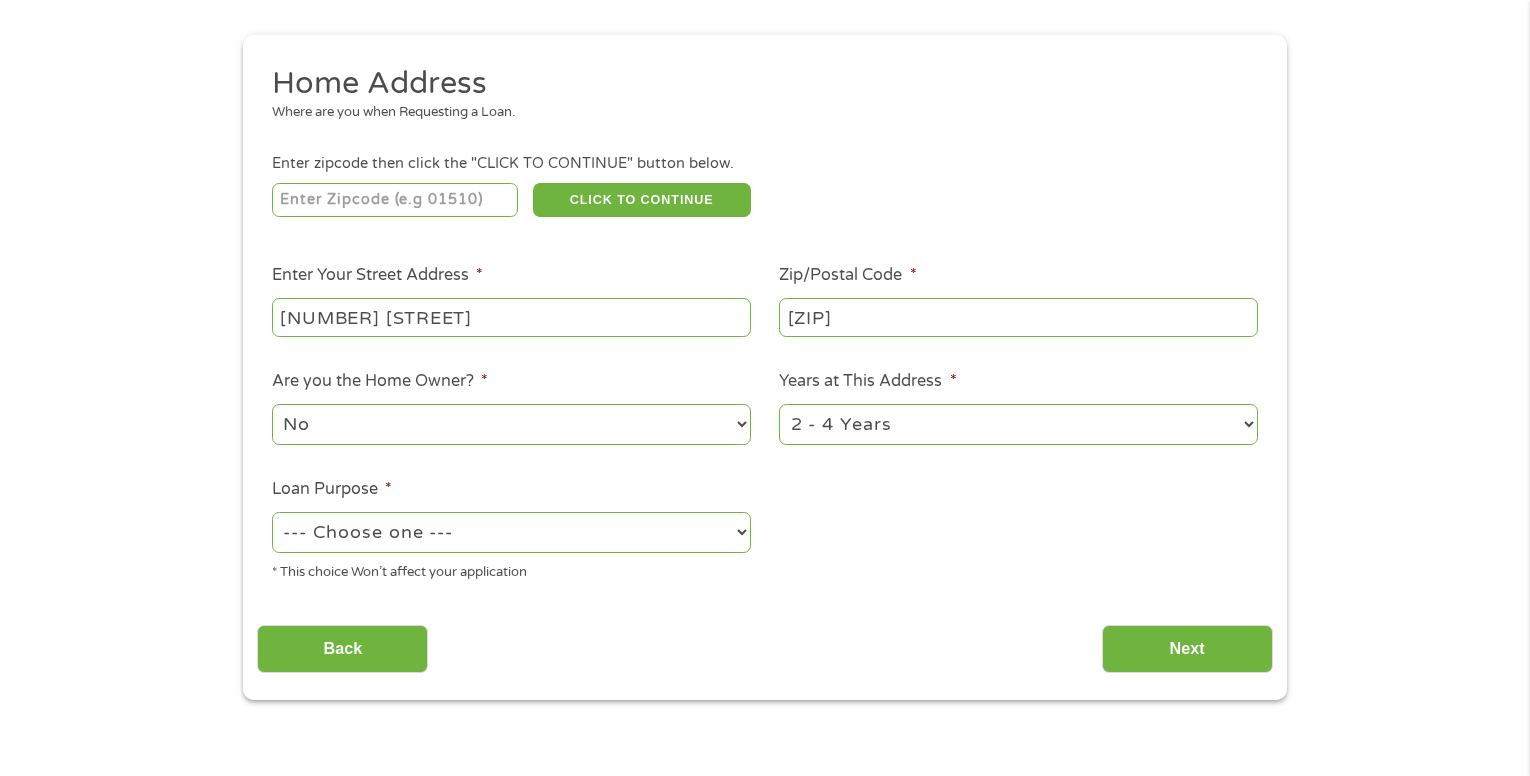 select on "other" 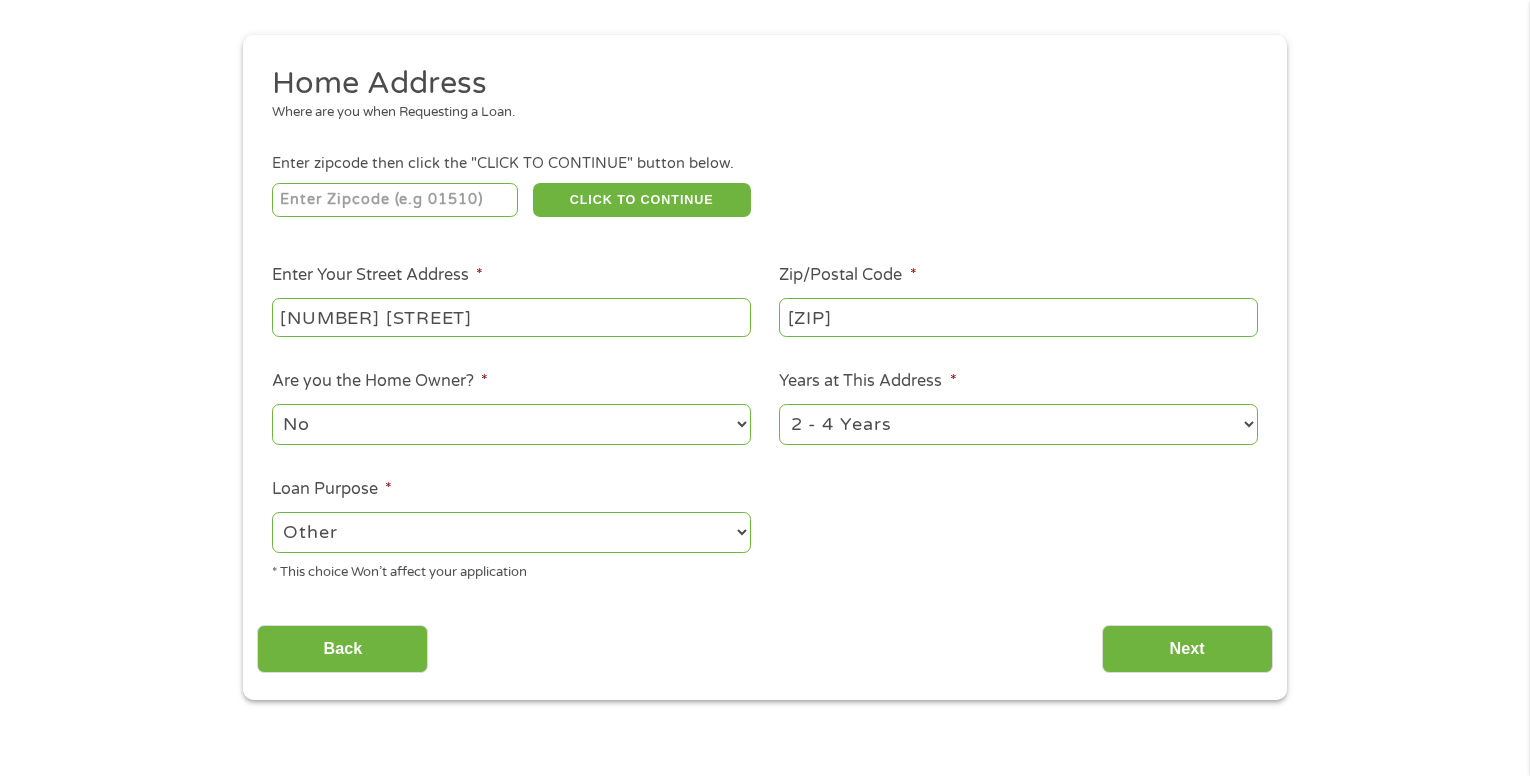 click on "--- Choose one --- Pay Bills Debt Consolidation Home Improvement Major Purchase Car Loan Short Term Cash Medical Expenses Other" at bounding box center (511, 532) 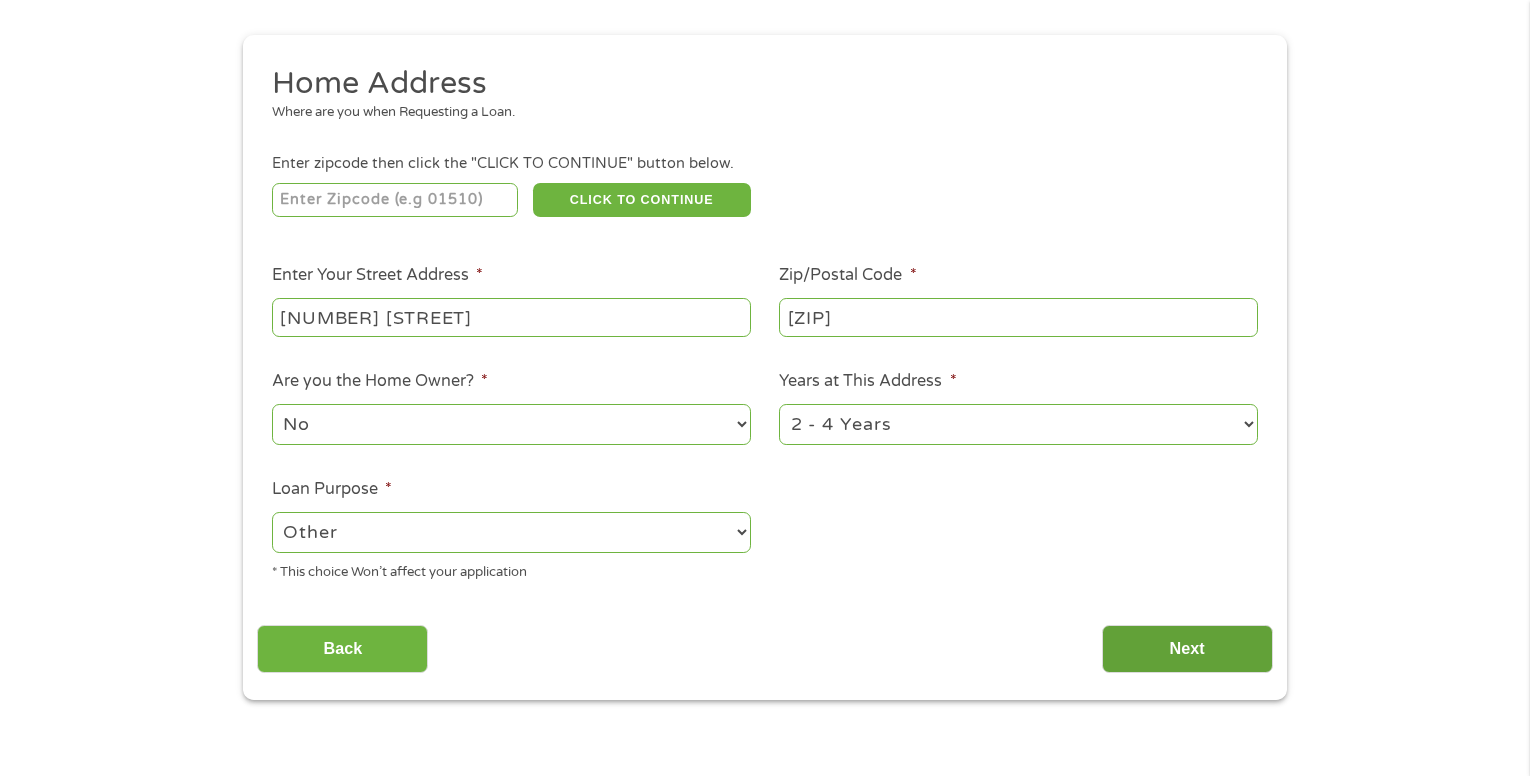 click on "Next" at bounding box center (1187, 649) 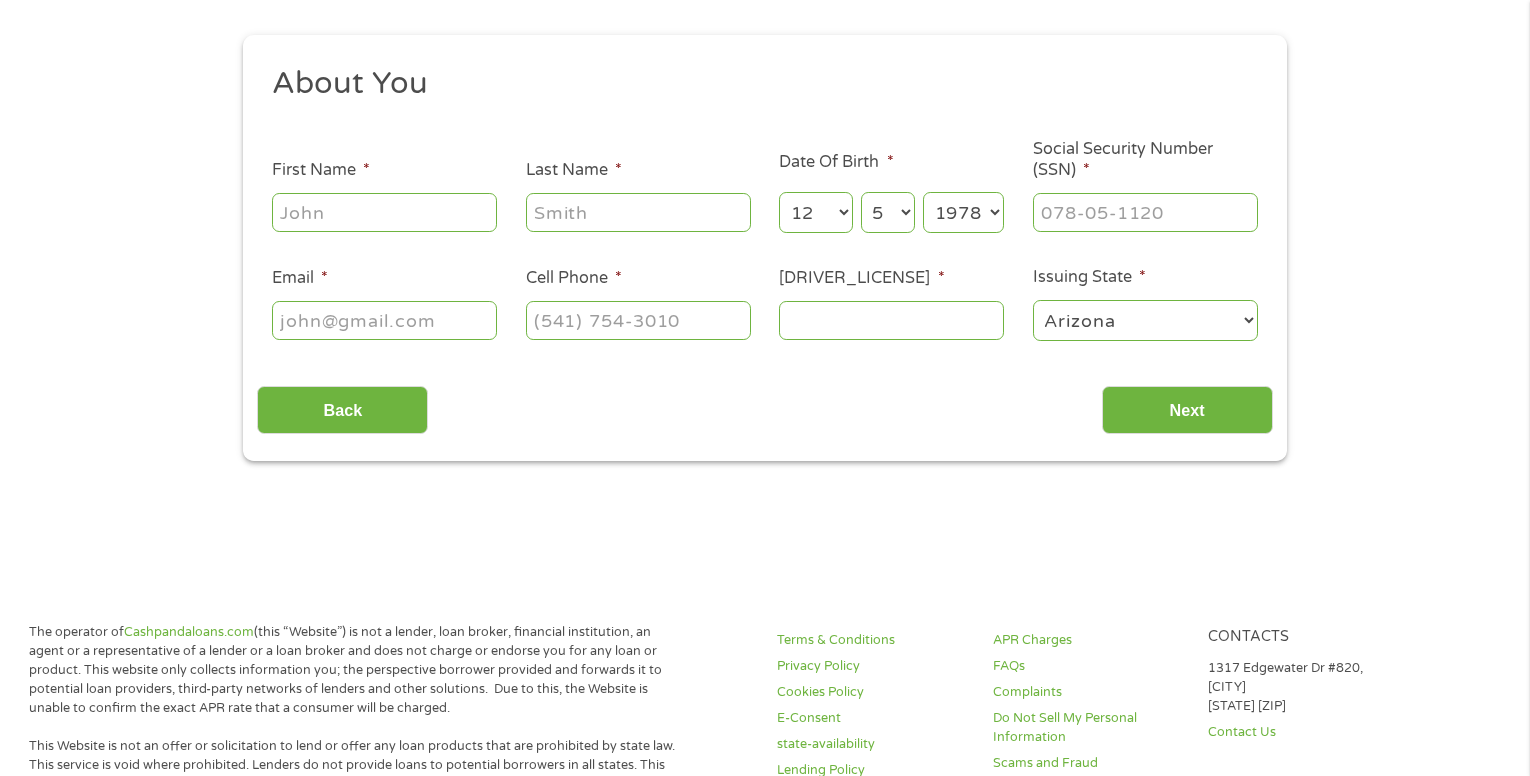 scroll, scrollTop: 8, scrollLeft: 8, axis: both 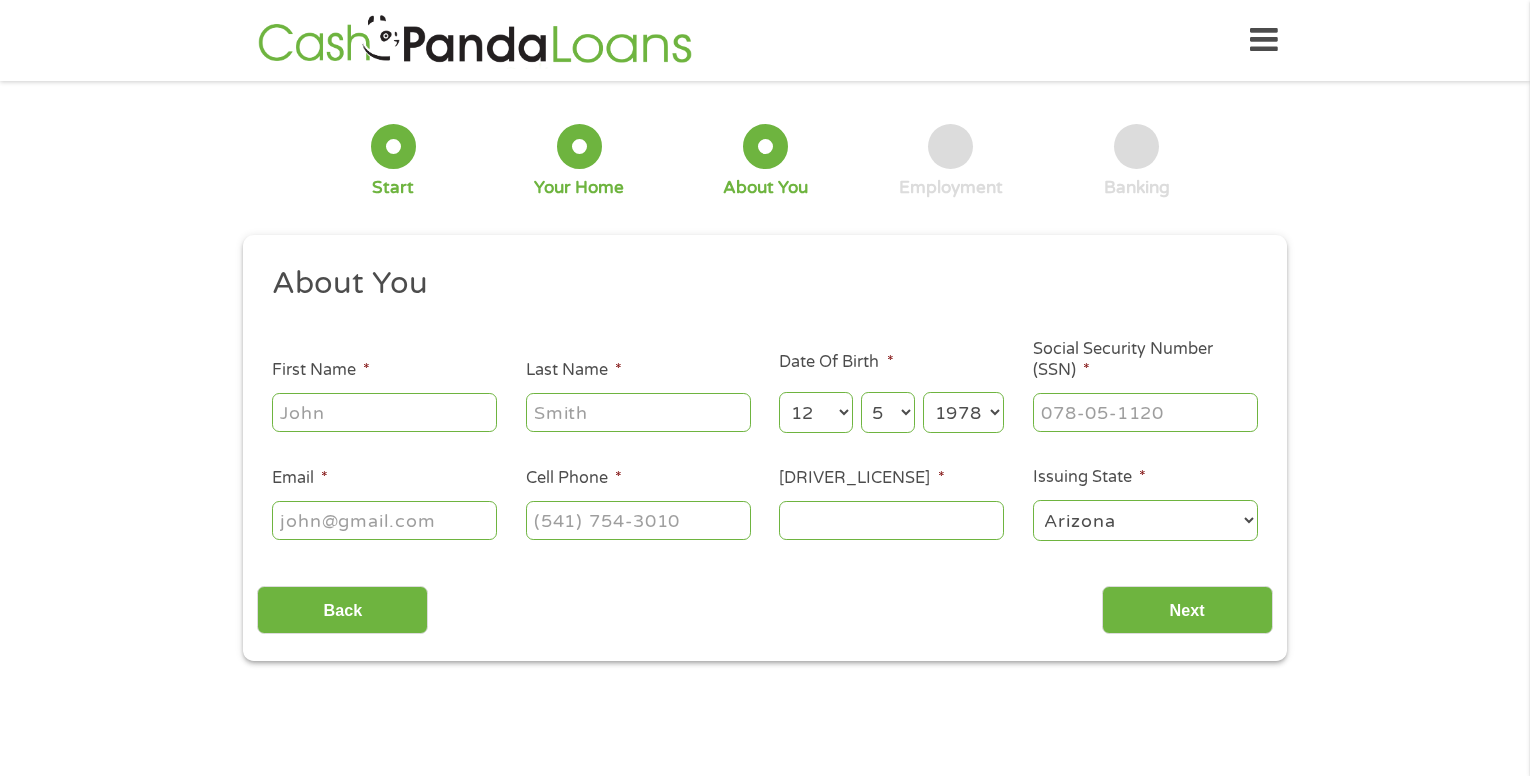 drag, startPoint x: 419, startPoint y: 413, endPoint x: 437, endPoint y: 424, distance: 21.095022 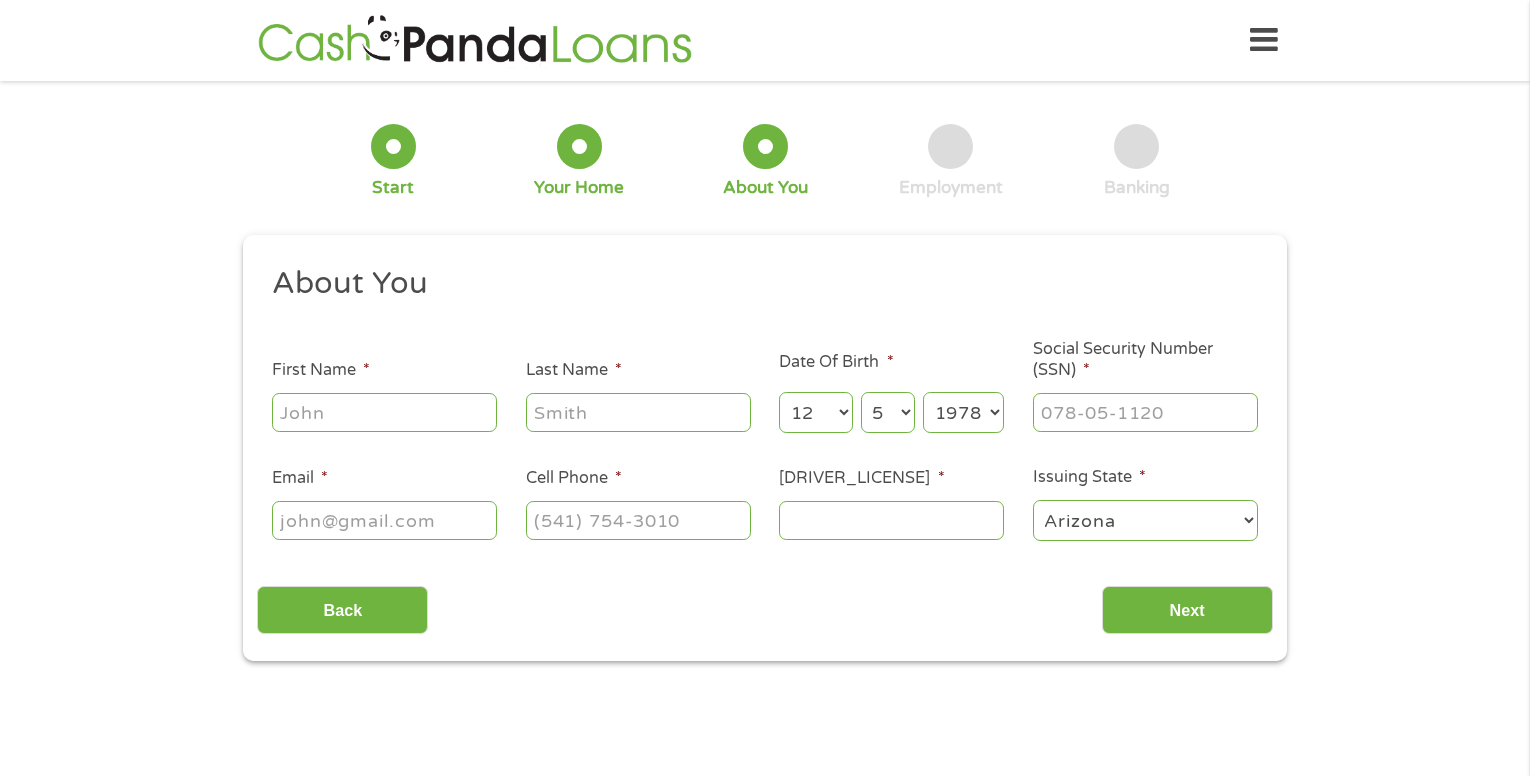click on "[FIRST] [LAST]" at bounding box center [384, 412] 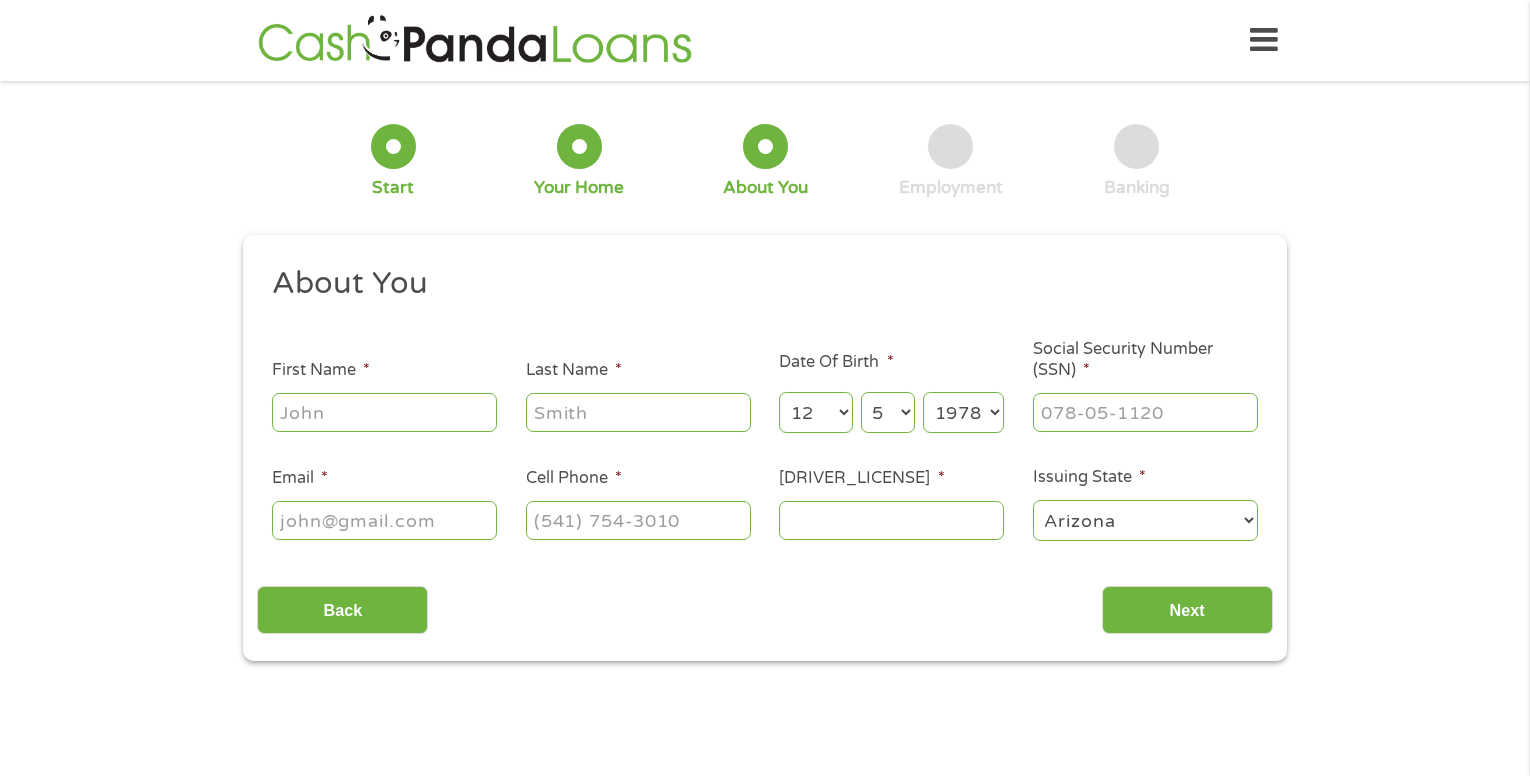 type on "[FIRST]" 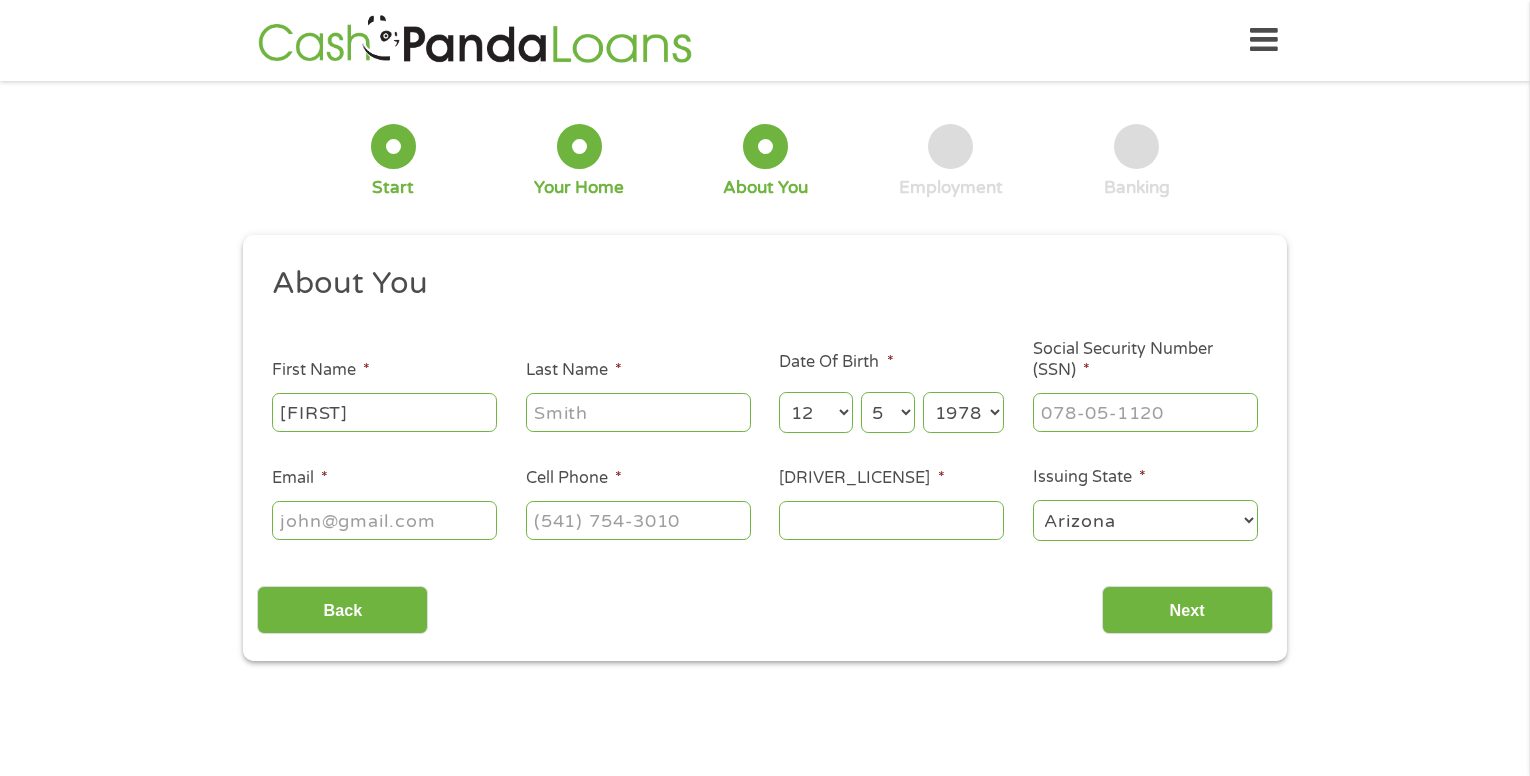 type on "[FIRST]" 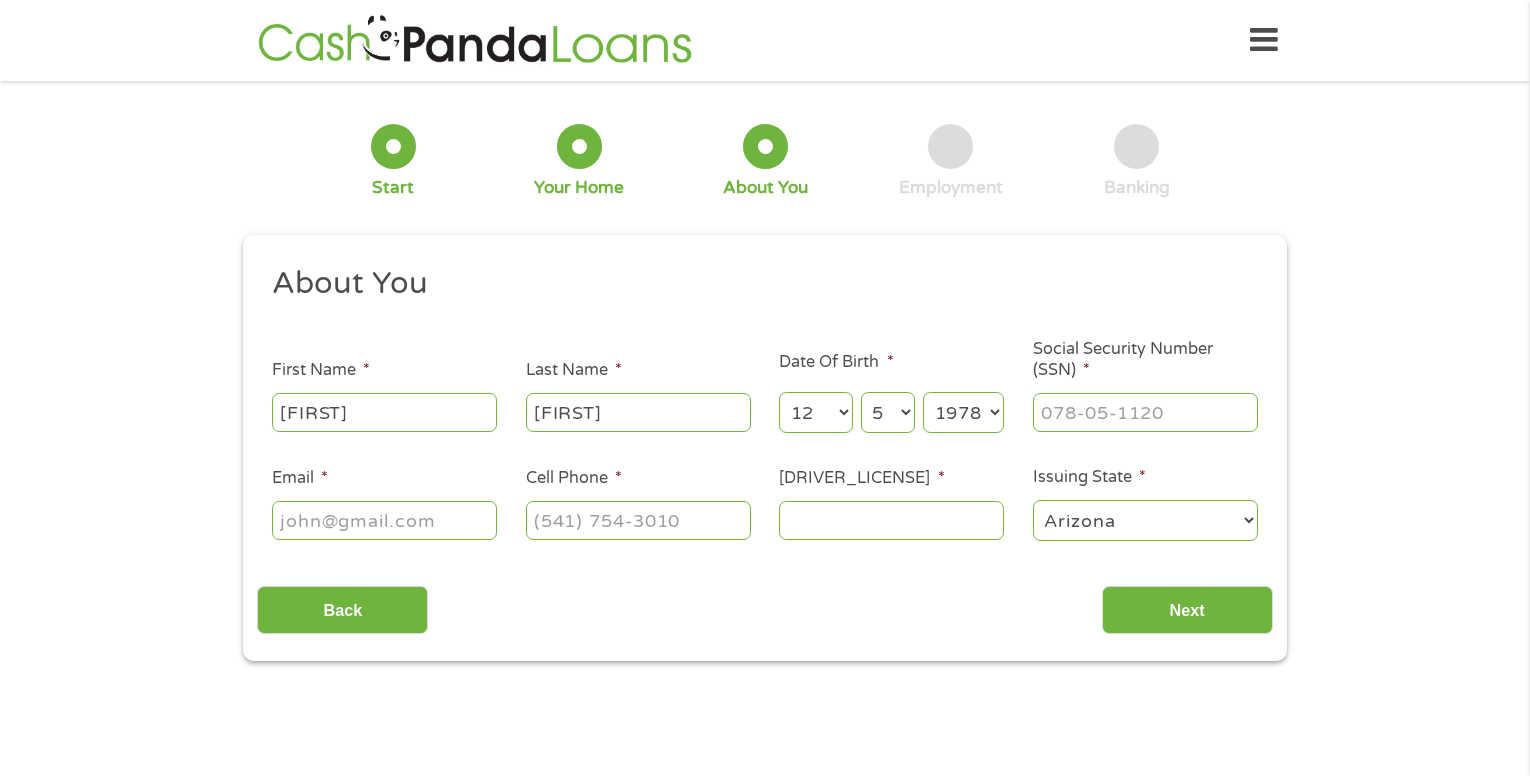 select on "7" 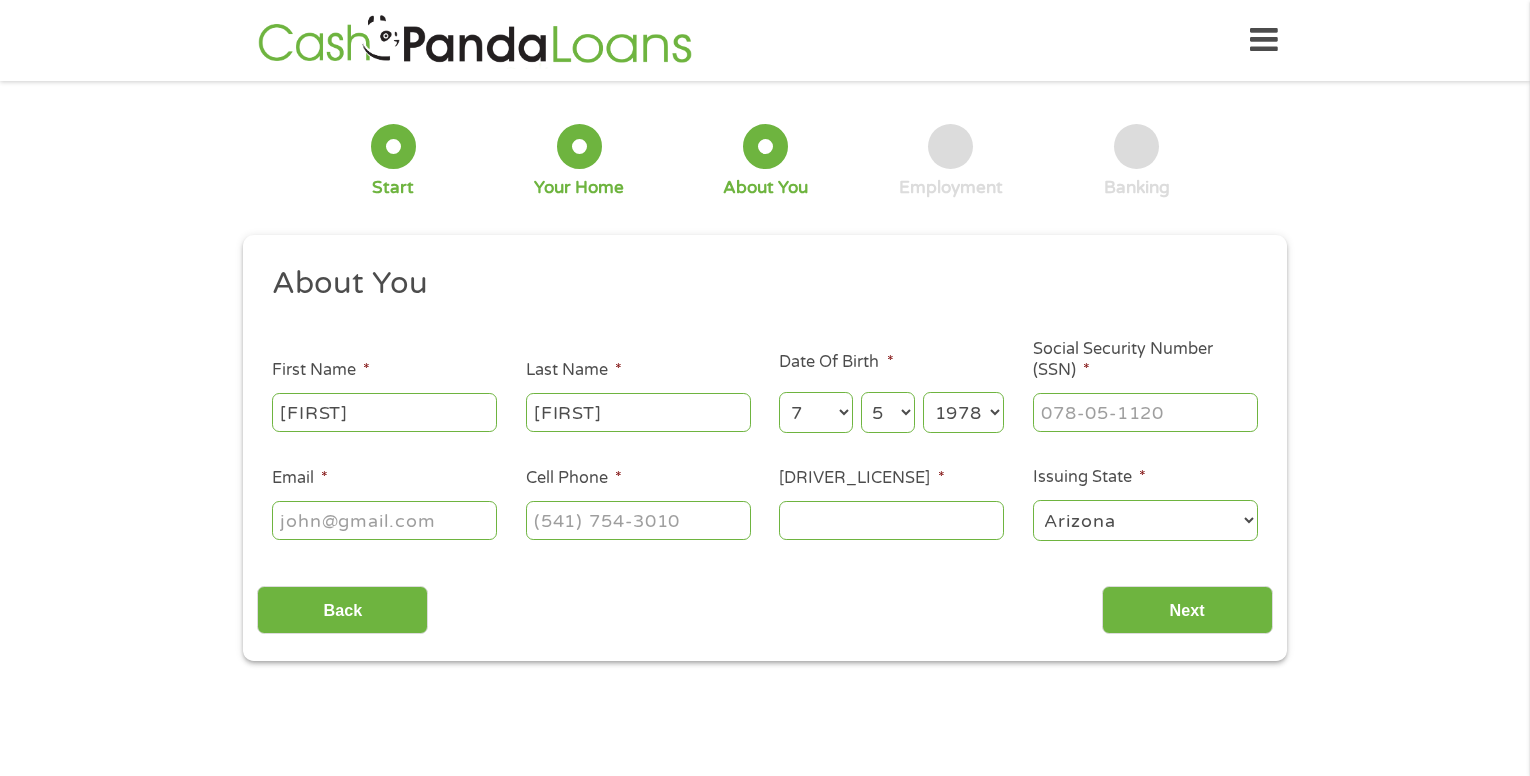 select on "1924" 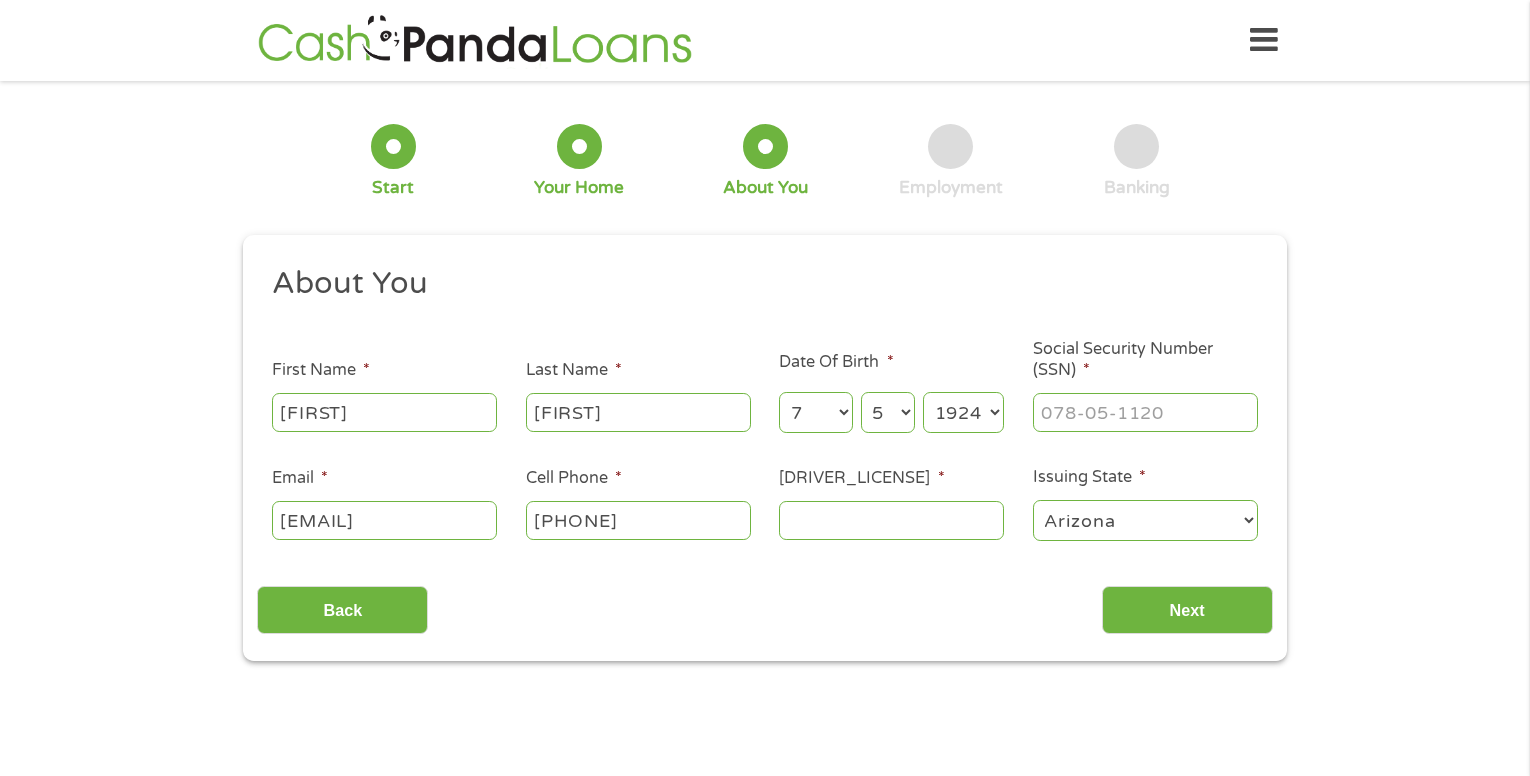 type on "[PHONE]" 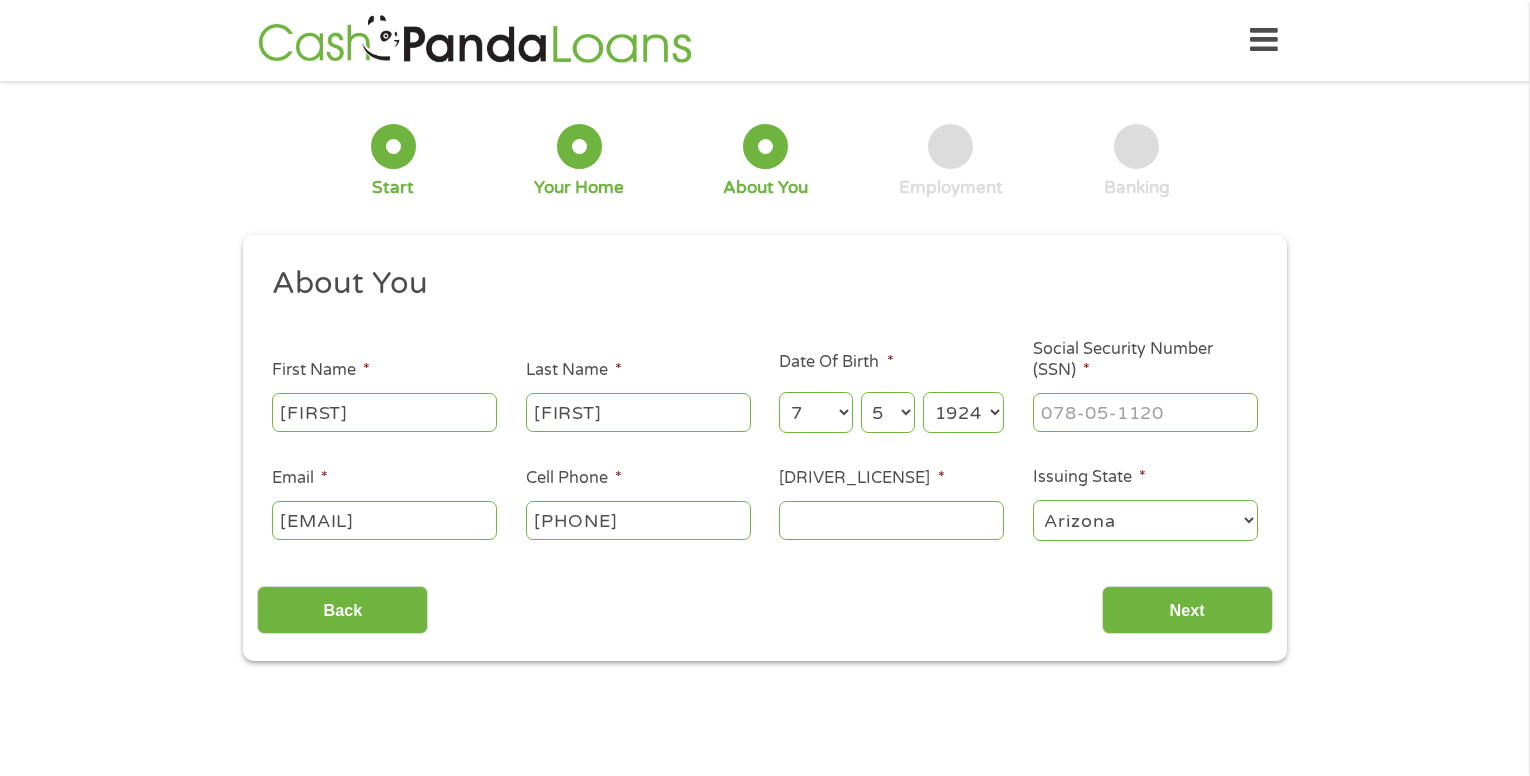 click on "Month 1 2 3 4 5 6 7 8 9 10 11 12" at bounding box center [815, 412] 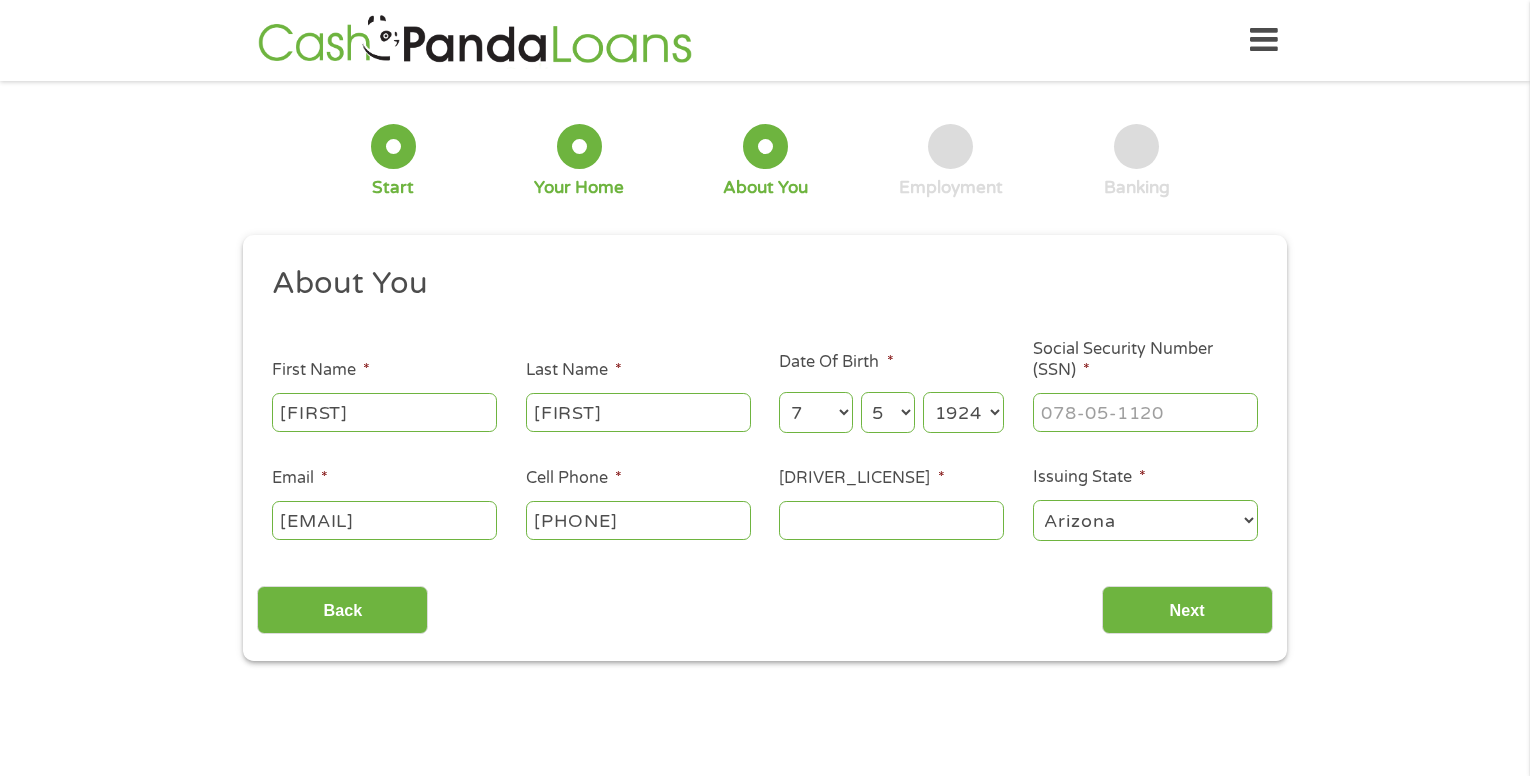 select on "12" 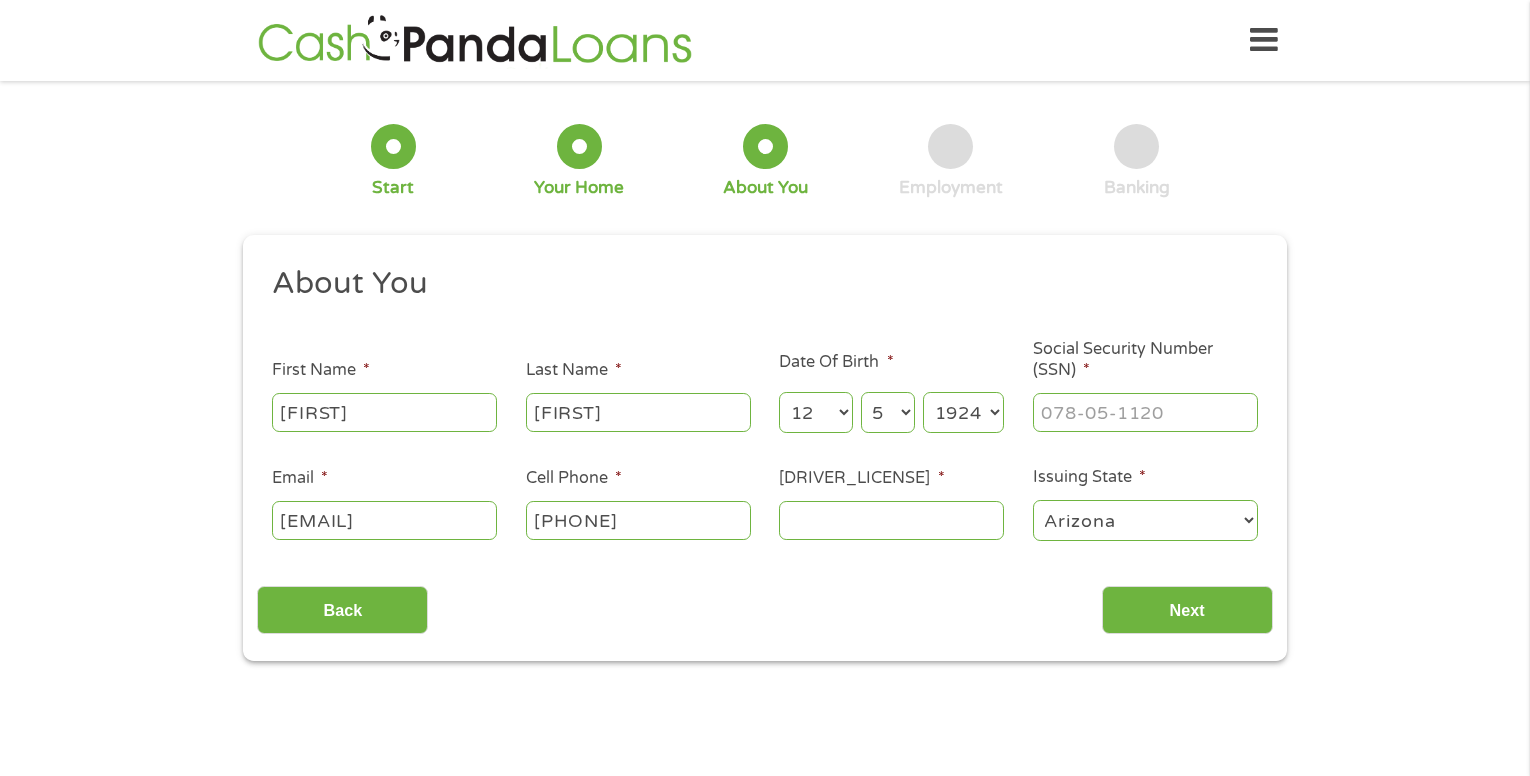 click on "Month 1 2 3 4 5 6 7 8 9 10 11 12" at bounding box center (815, 412) 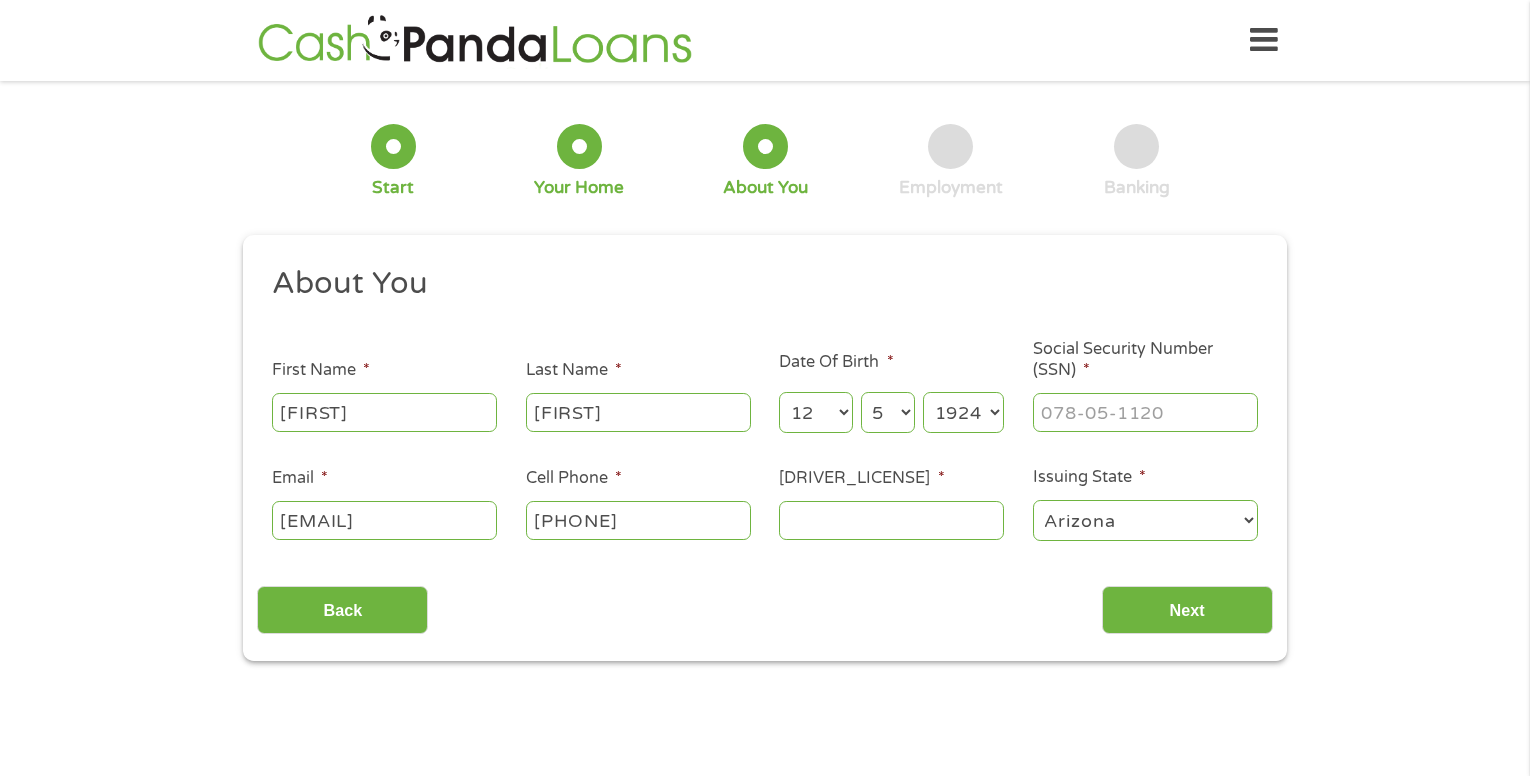 click on "Year 2007 2006 2005 2004 2003 2002 2001 2000 1999 1998 1997 1996 1995 1994 1993 1992 1991 1990 1989 1988 1987 1986 1985 1984 1983 1982 1981 1980 1979 1978 1977 1976 1975 1974 1973 1972 1971 1970 1969 1968 1967 1966 1965 1964 1963 1962 1961 1960 1959 1958 1957 1956 1955 1954 1953 1952 1951 1950 1949 1948 1947 1946 1945 1944 1943 1942 1941 1940 1939 1938 1937 1936 1935 1934 1933 1932 1931 1930 1929 1928 1927 1926 1925 1924 1923 1922 1921 1920" at bounding box center (963, 412) 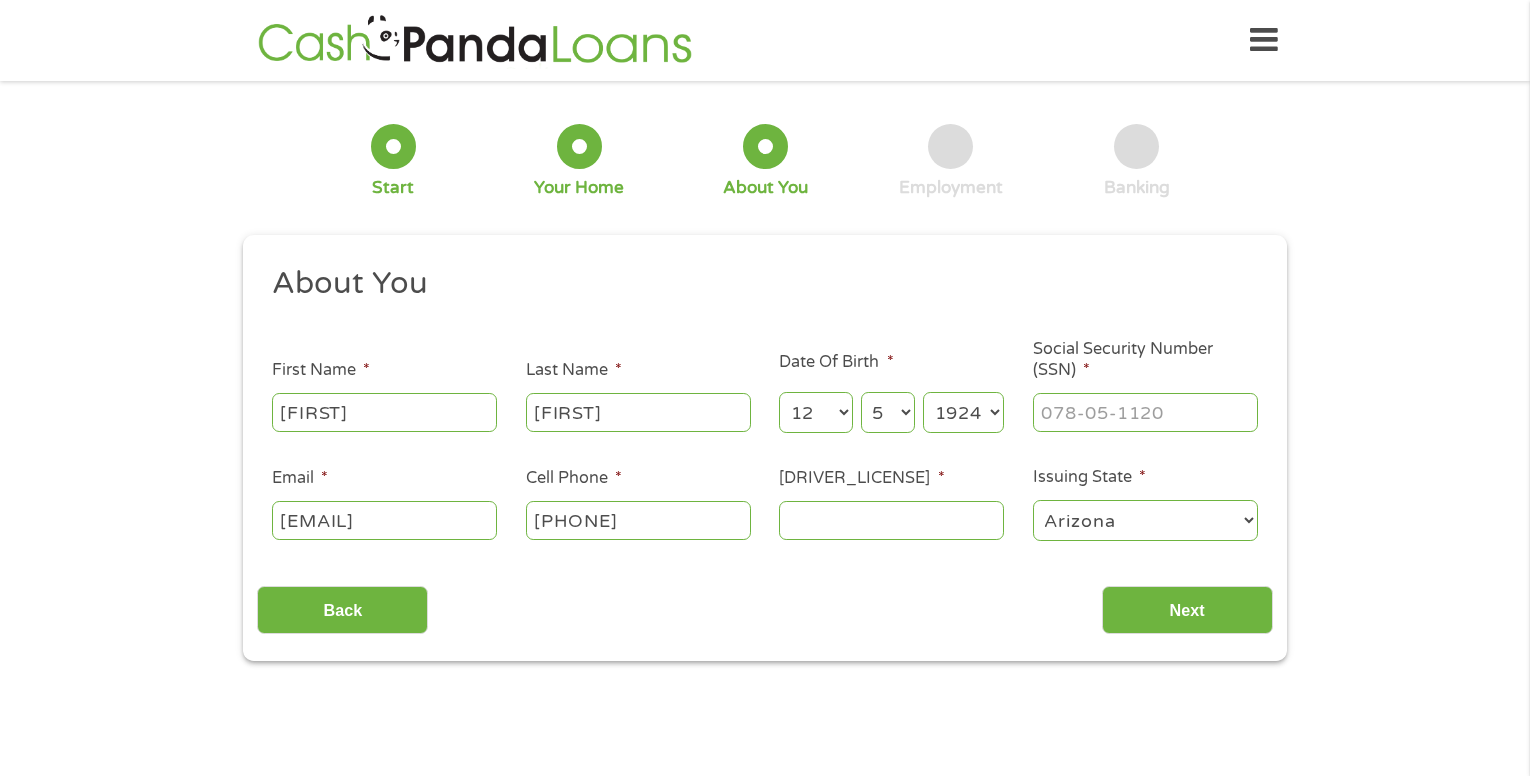 select on "1978" 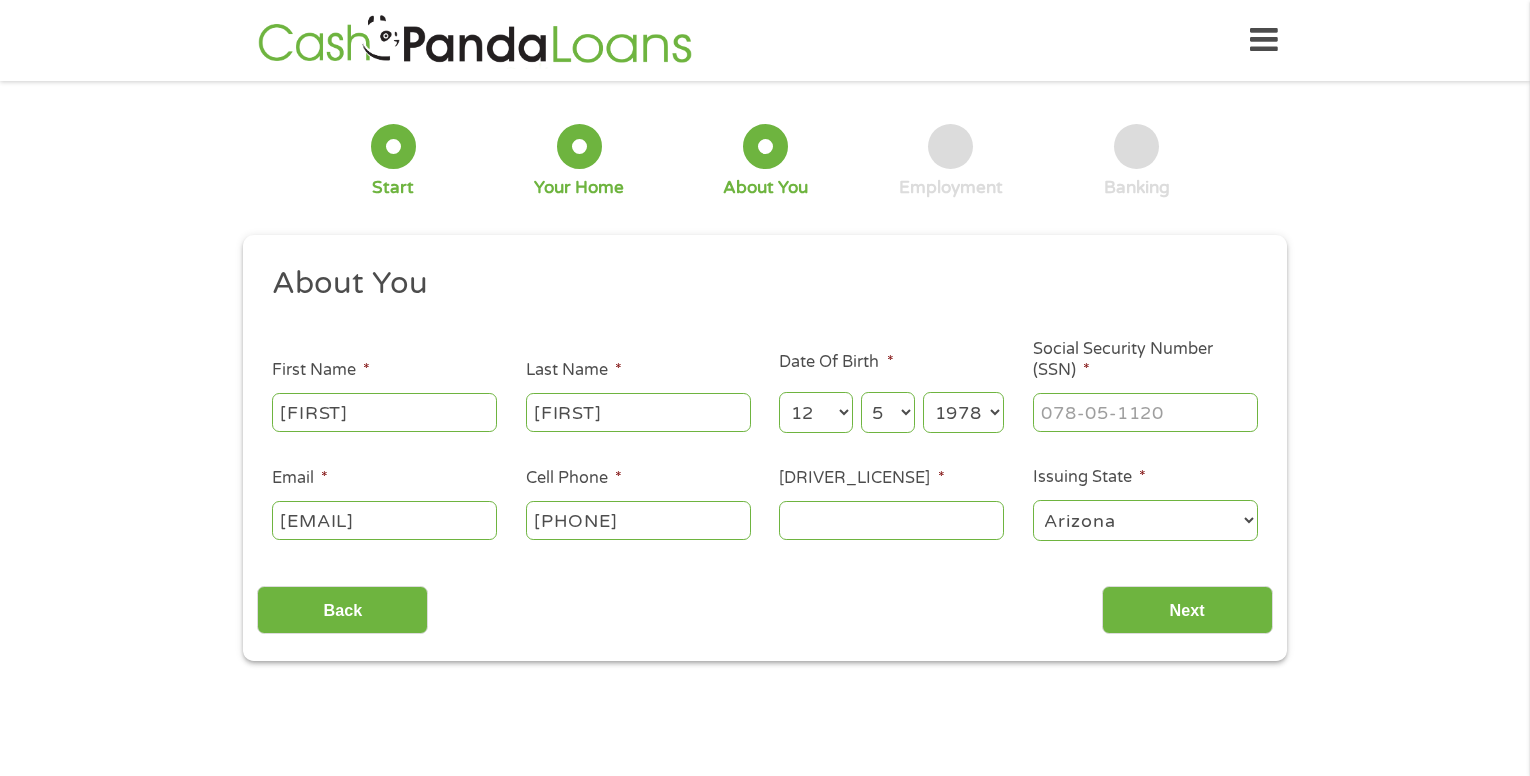 click on "Year 2007 2006 2005 2004 2003 2002 2001 2000 1999 1998 1997 1996 1995 1994 1993 1992 1991 1990 1989 1988 1987 1986 1985 1984 1983 1982 1981 1980 1979 1978 1977 1976 1975 1974 1973 1972 1971 1970 1969 1968 1967 1966 1965 1964 1963 1962 1961 1960 1959 1958 1957 1956 1955 1954 1953 1952 1951 1950 1949 1948 1947 1946 1945 1944 1943 1942 1941 1940 1939 1938 1937 1936 1935 1934 1933 1932 1931 1930 1929 1928 1927 1926 1925 1924 1923 1922 1921 1920" at bounding box center (963, 412) 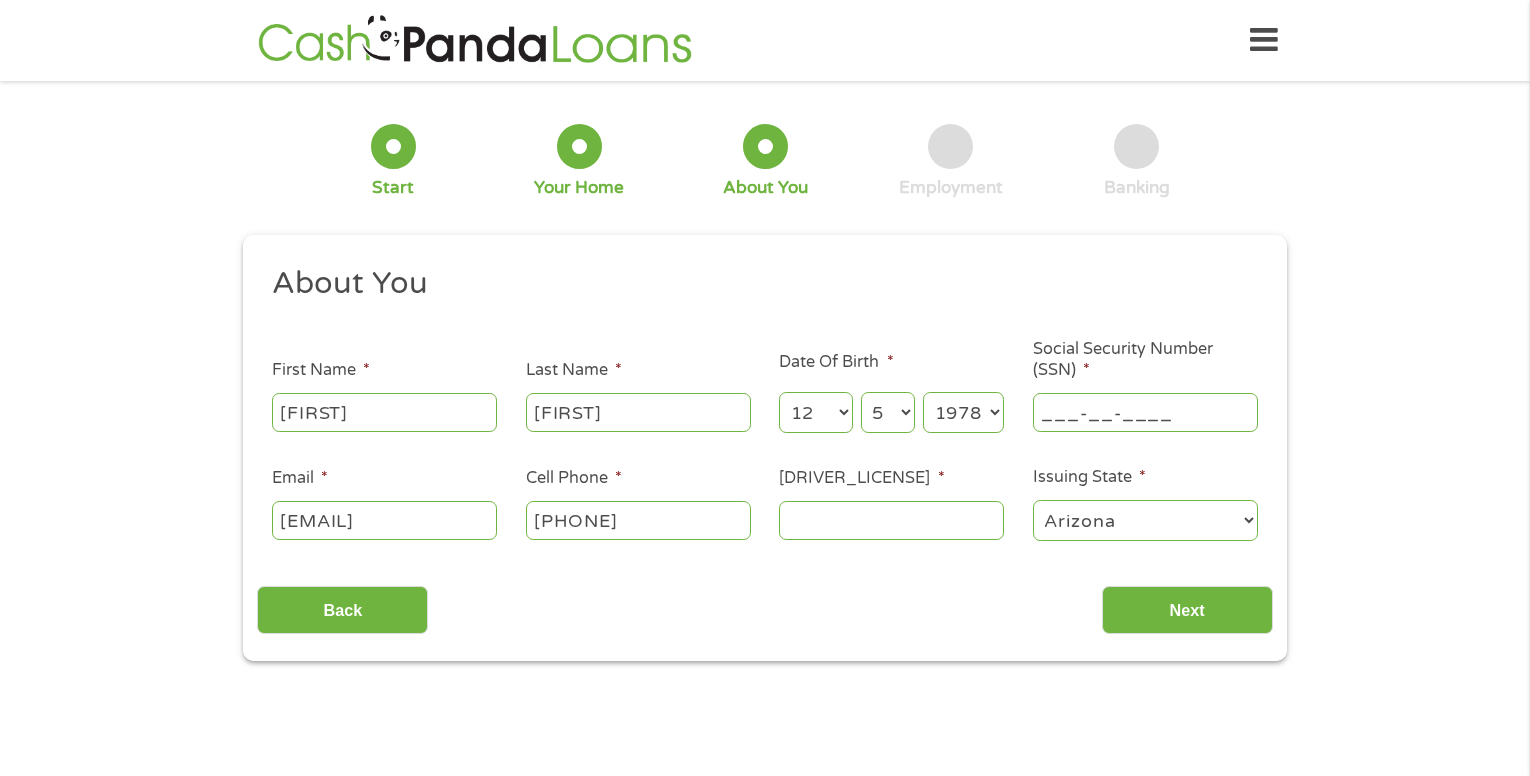 click on "___-__-____" at bounding box center (1145, 412) 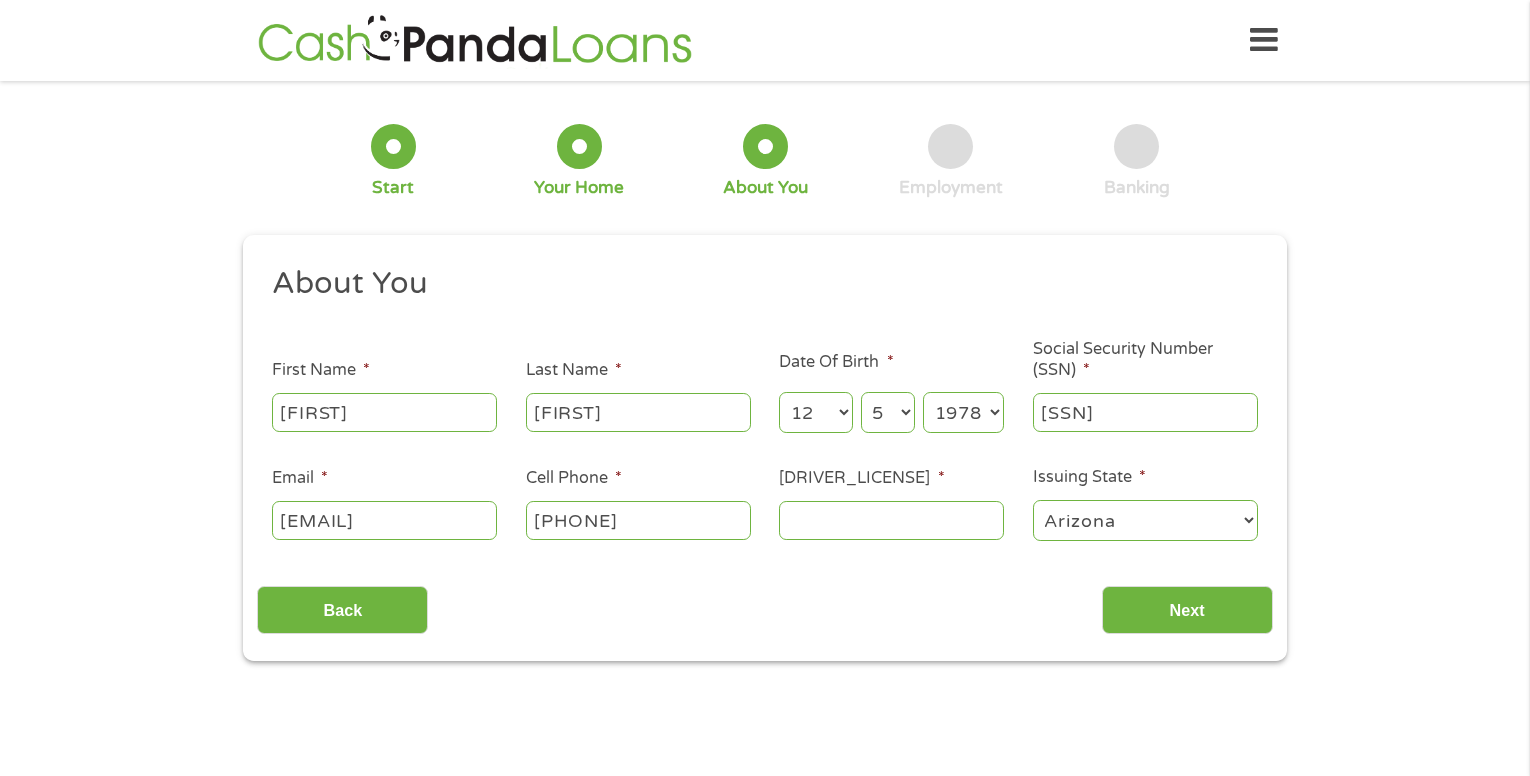 type on "[PHONE]" 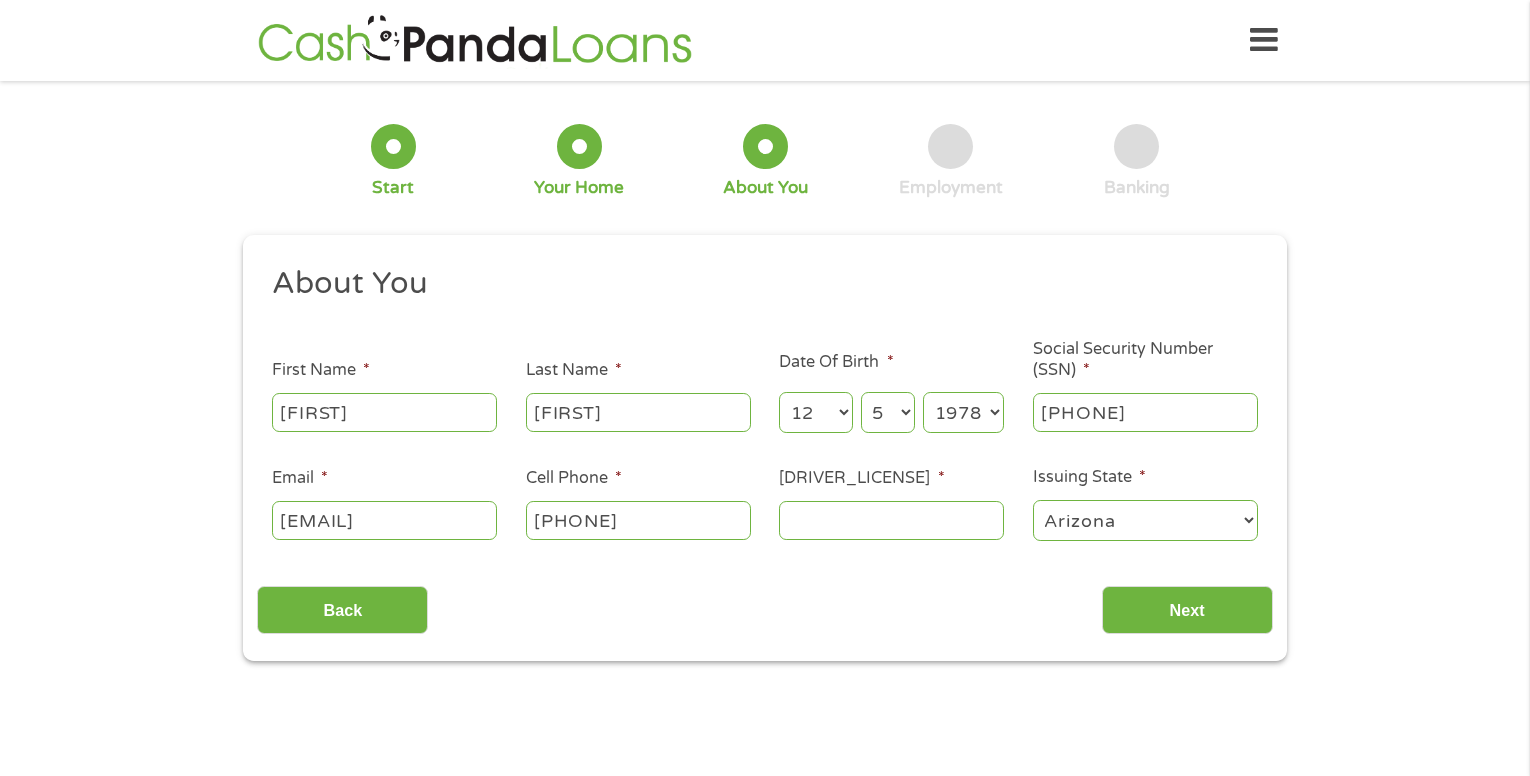 click on "Driver License Number *" at bounding box center [891, 520] 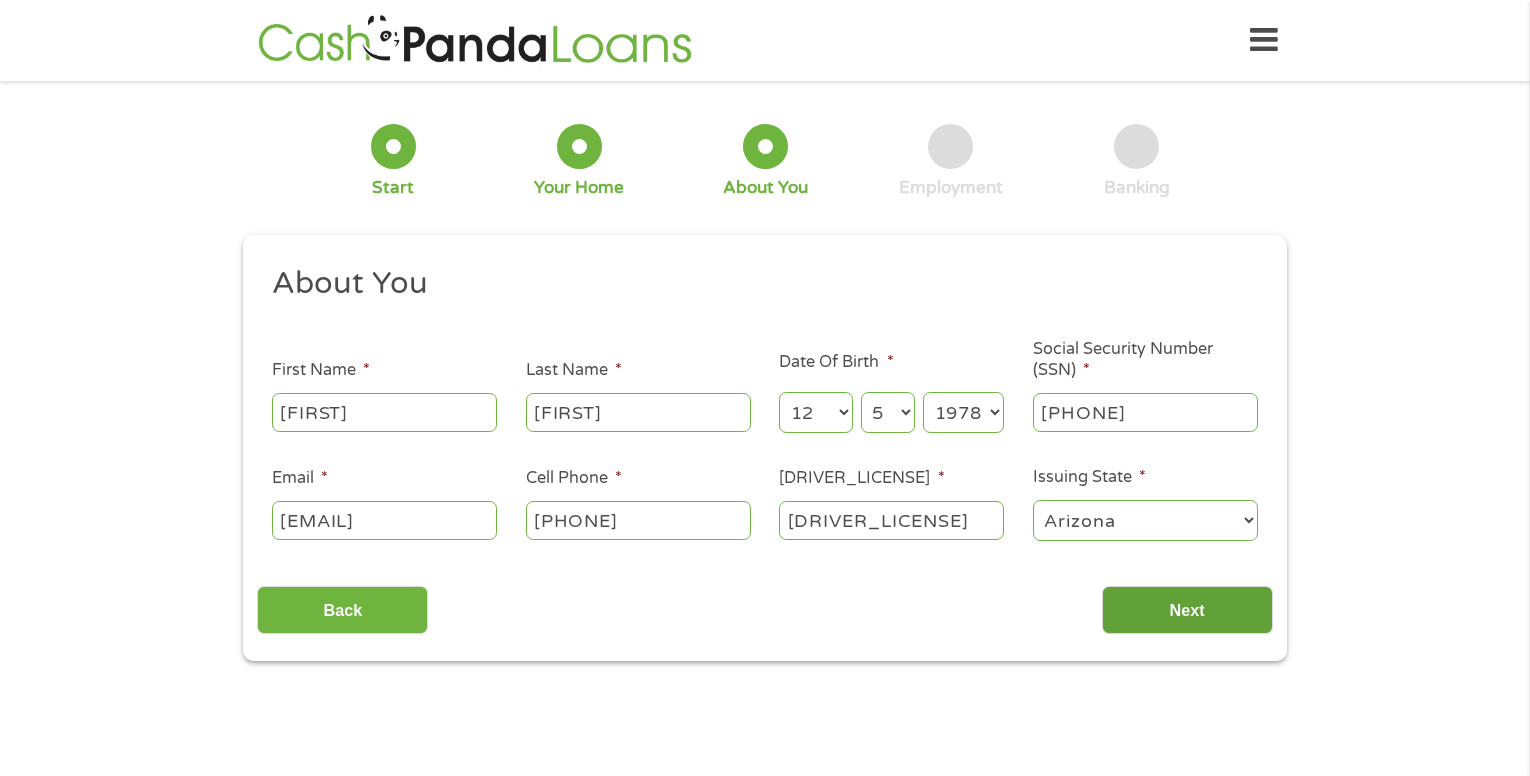 type on "[DRIVER_LICENSE]" 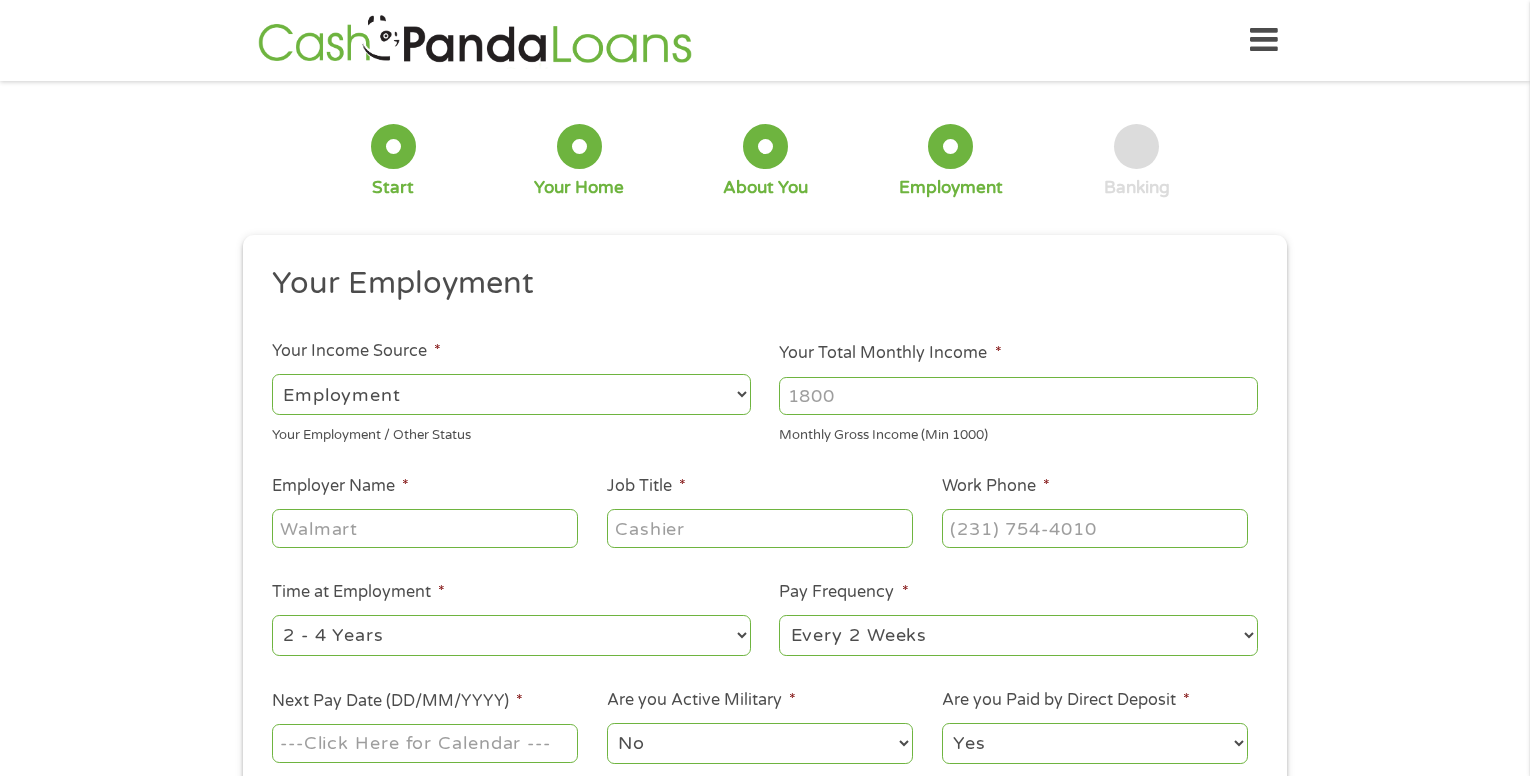 scroll, scrollTop: 8, scrollLeft: 8, axis: both 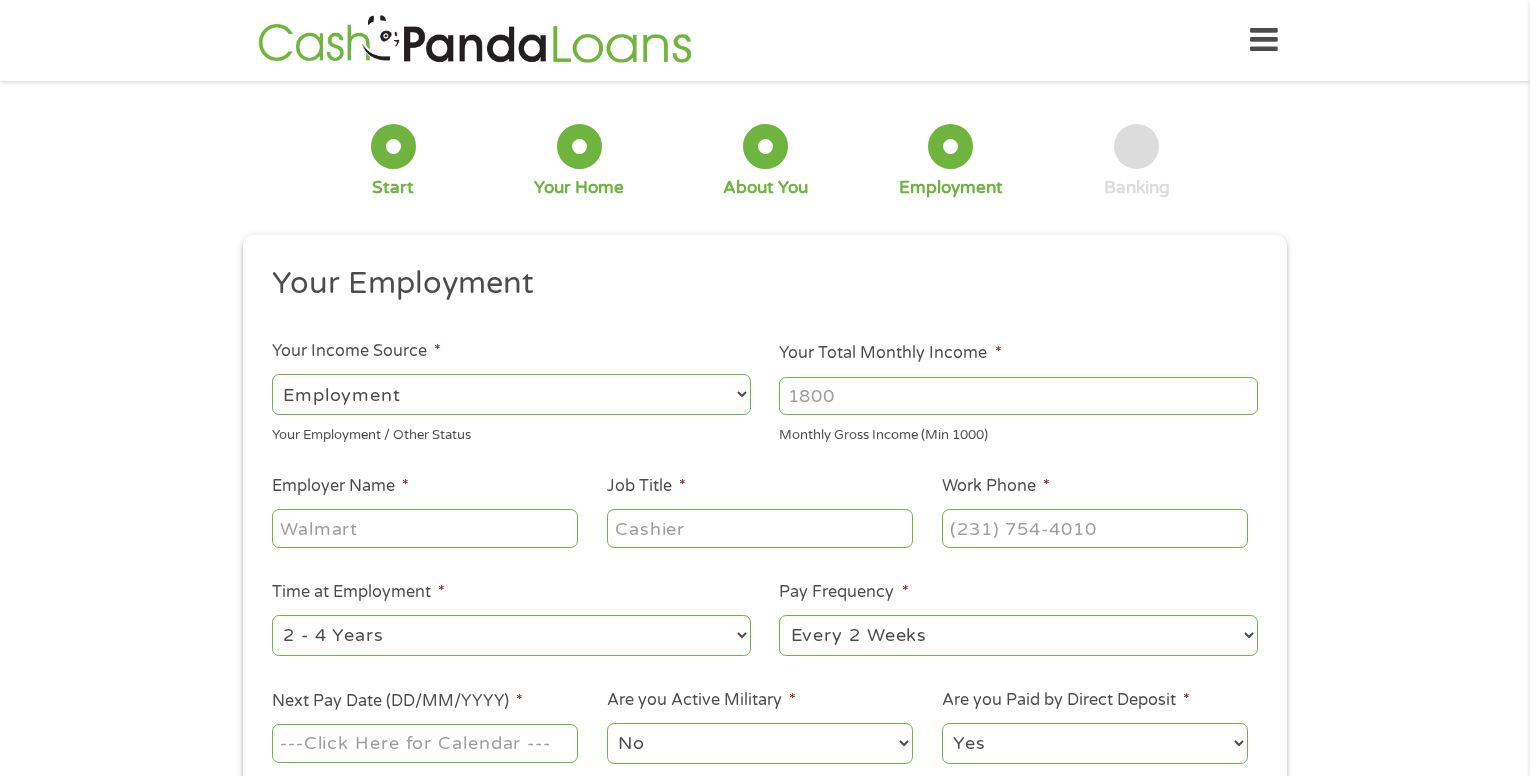 click on "--- Choose one --- Employment Self Employed Benefits" at bounding box center [511, 394] 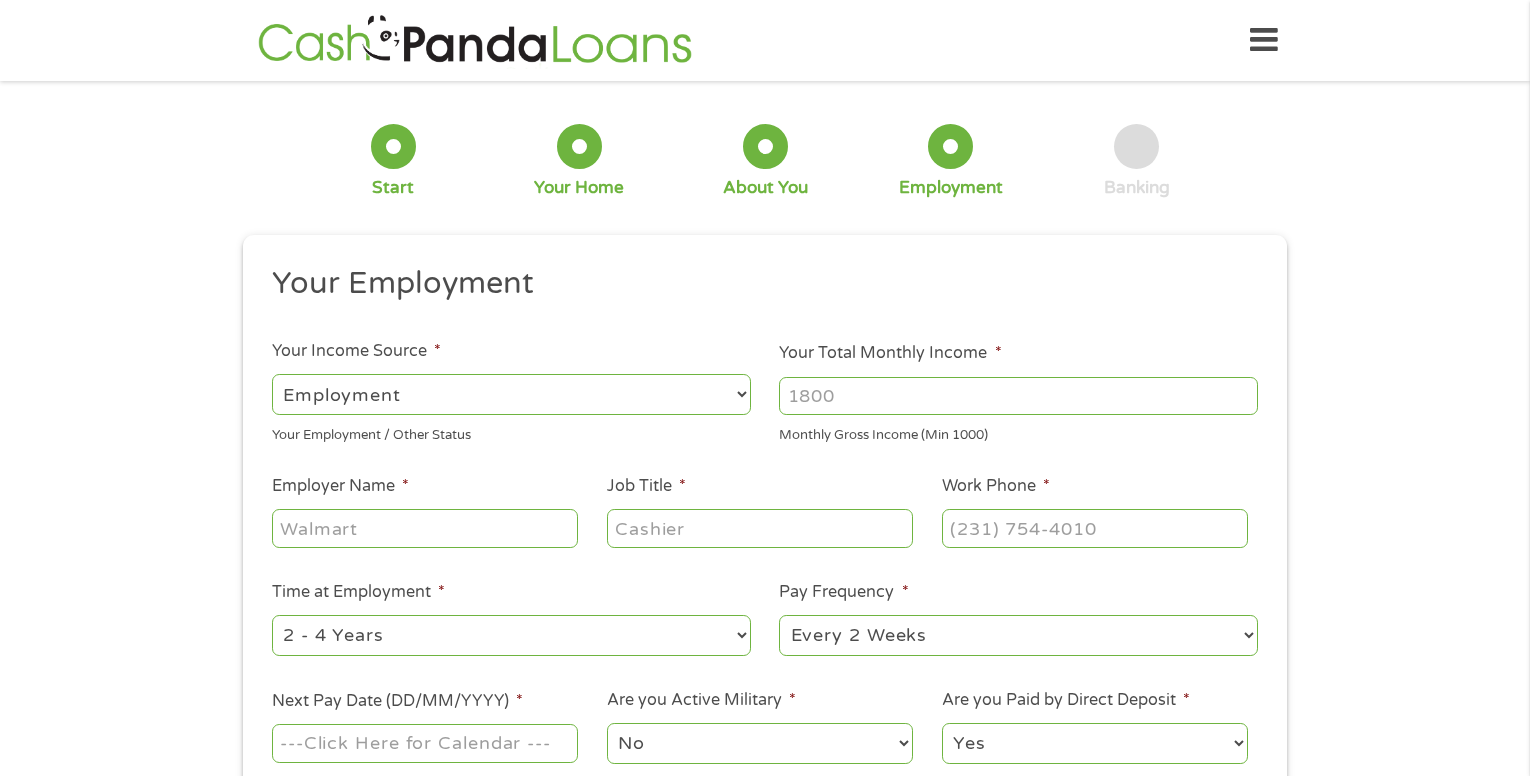select on "benefits" 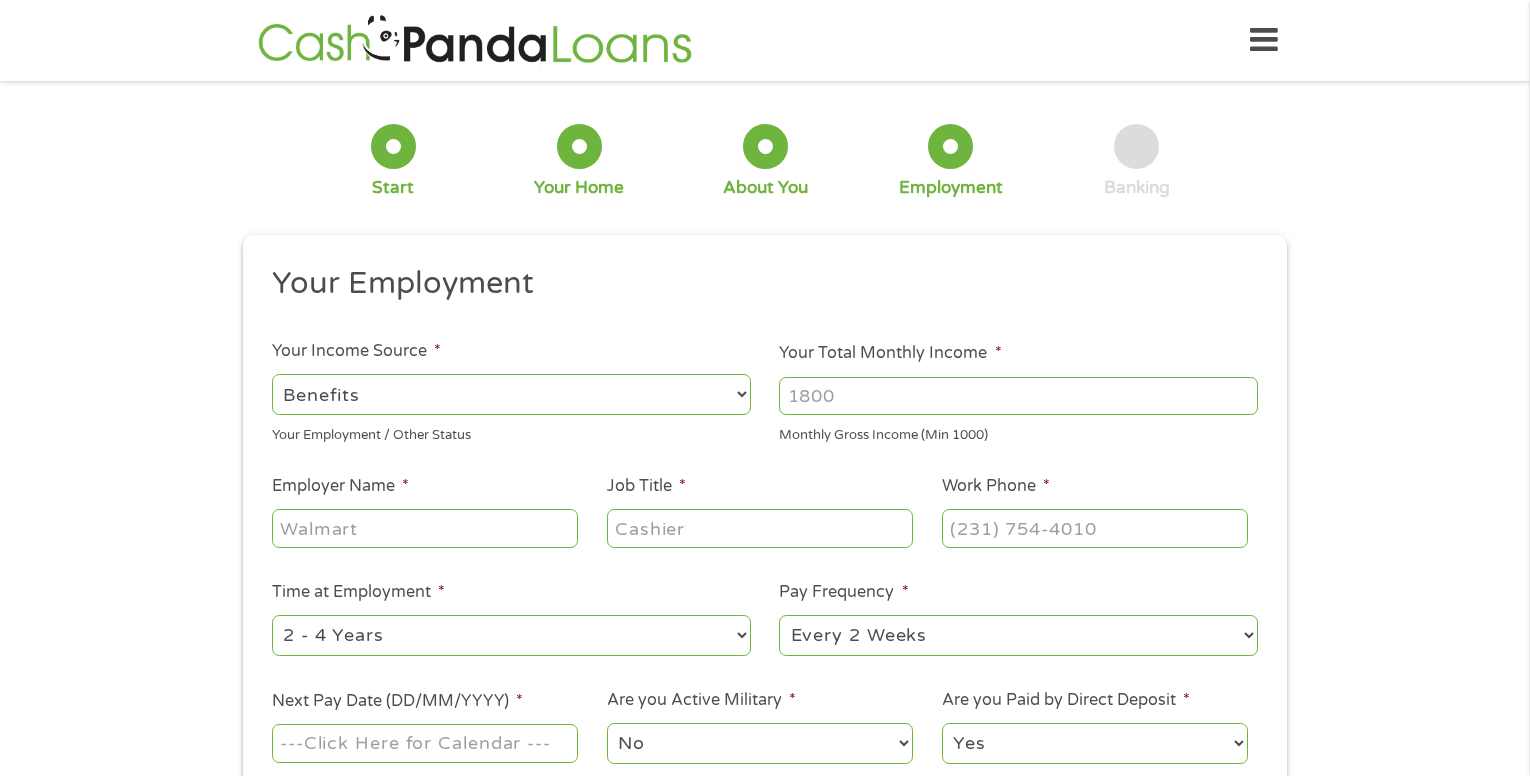 click on "--- Choose one --- Employment Self Employed Benefits" at bounding box center (511, 394) 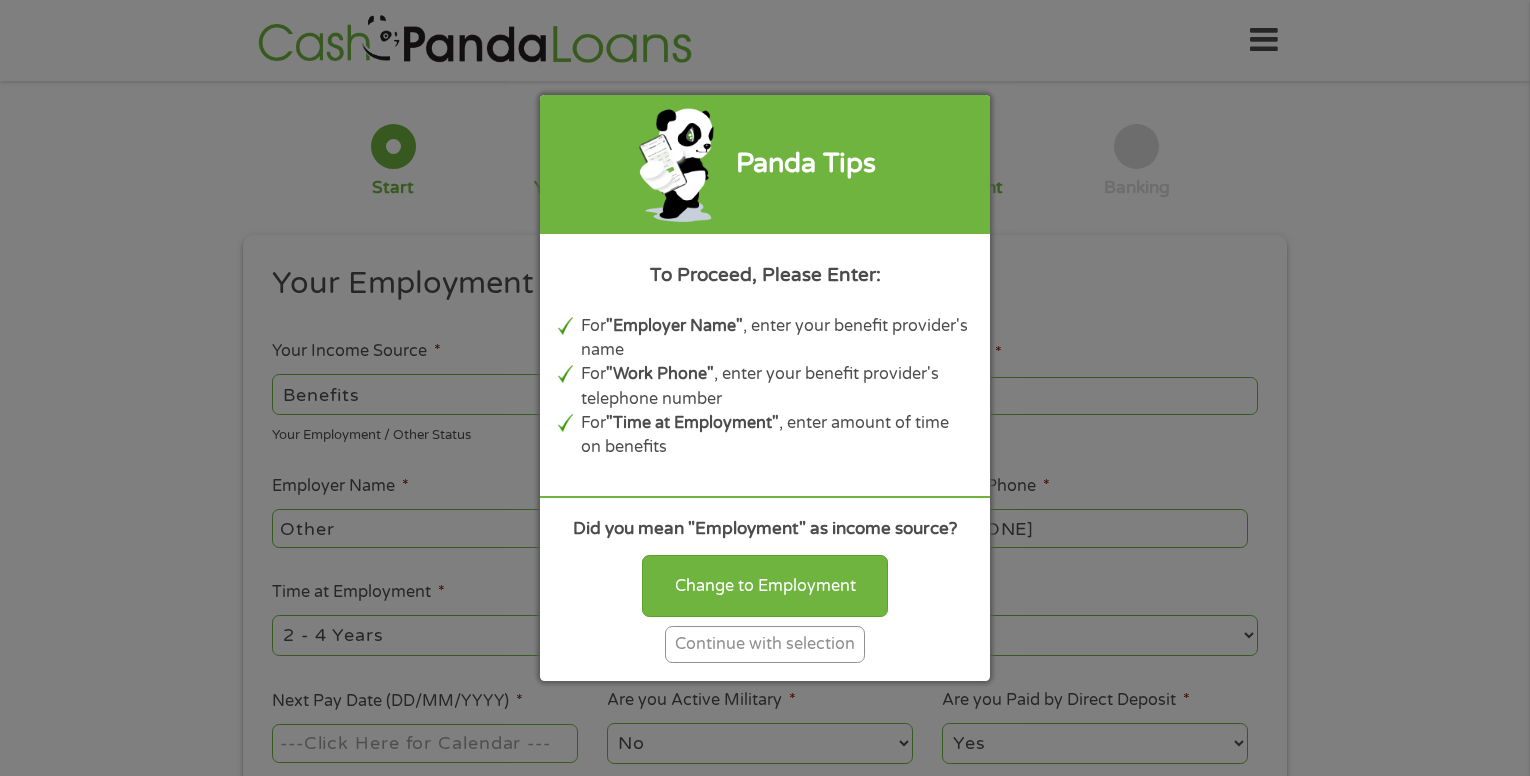 click on "Continue with selection" at bounding box center (765, 644) 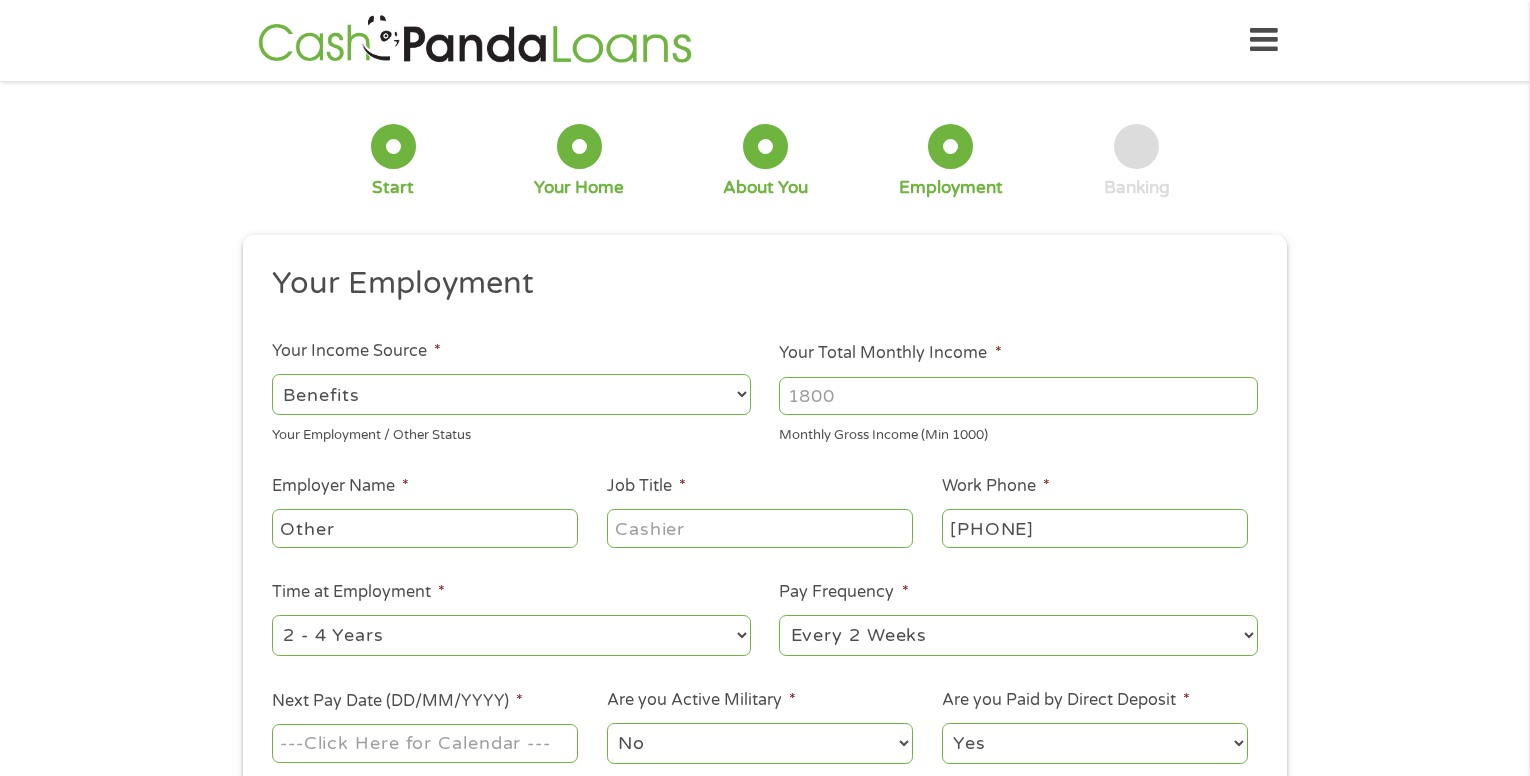 click on "Your Total Monthly Income *" at bounding box center [1018, 396] 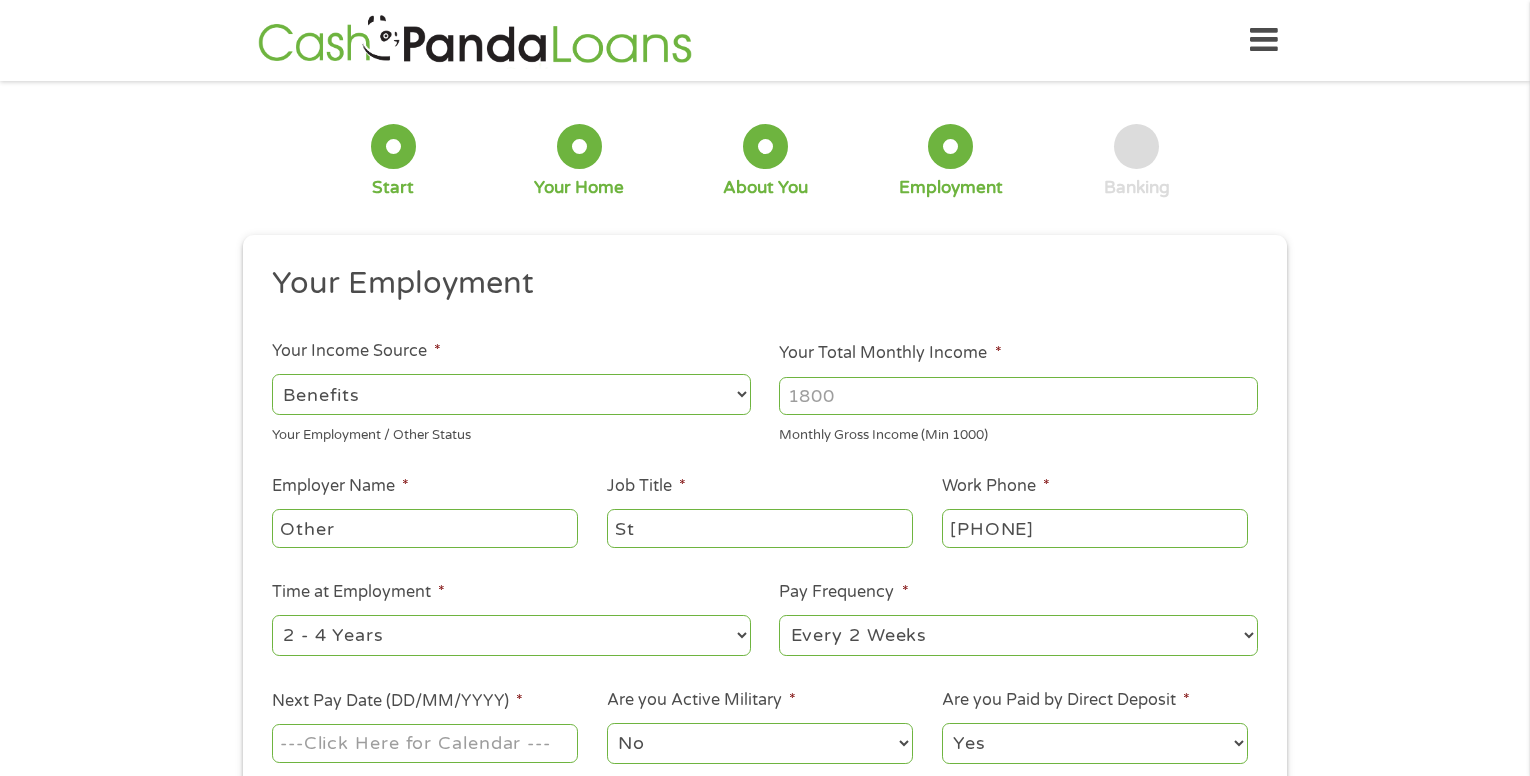 type on "S" 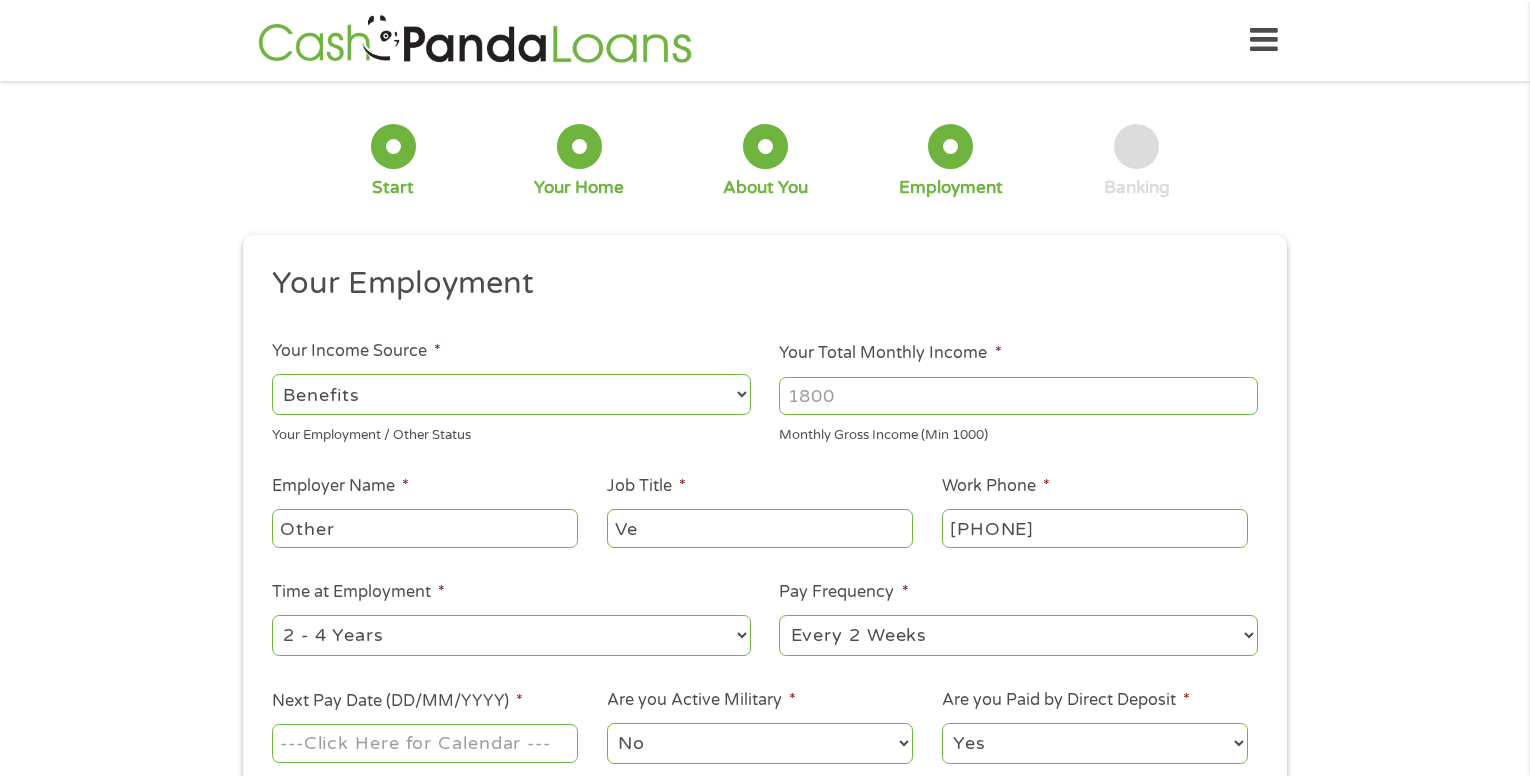 type on "V" 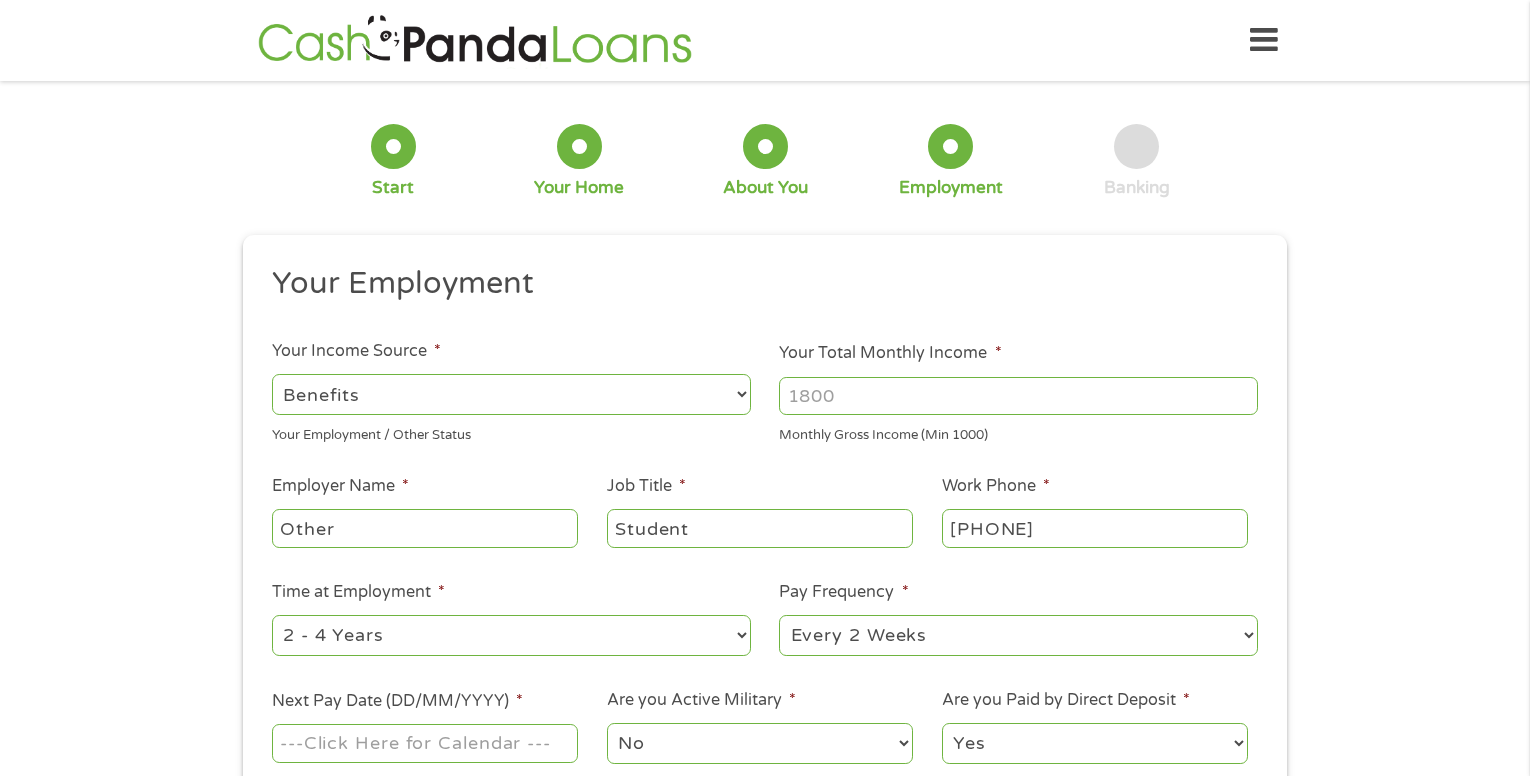 type on "Student" 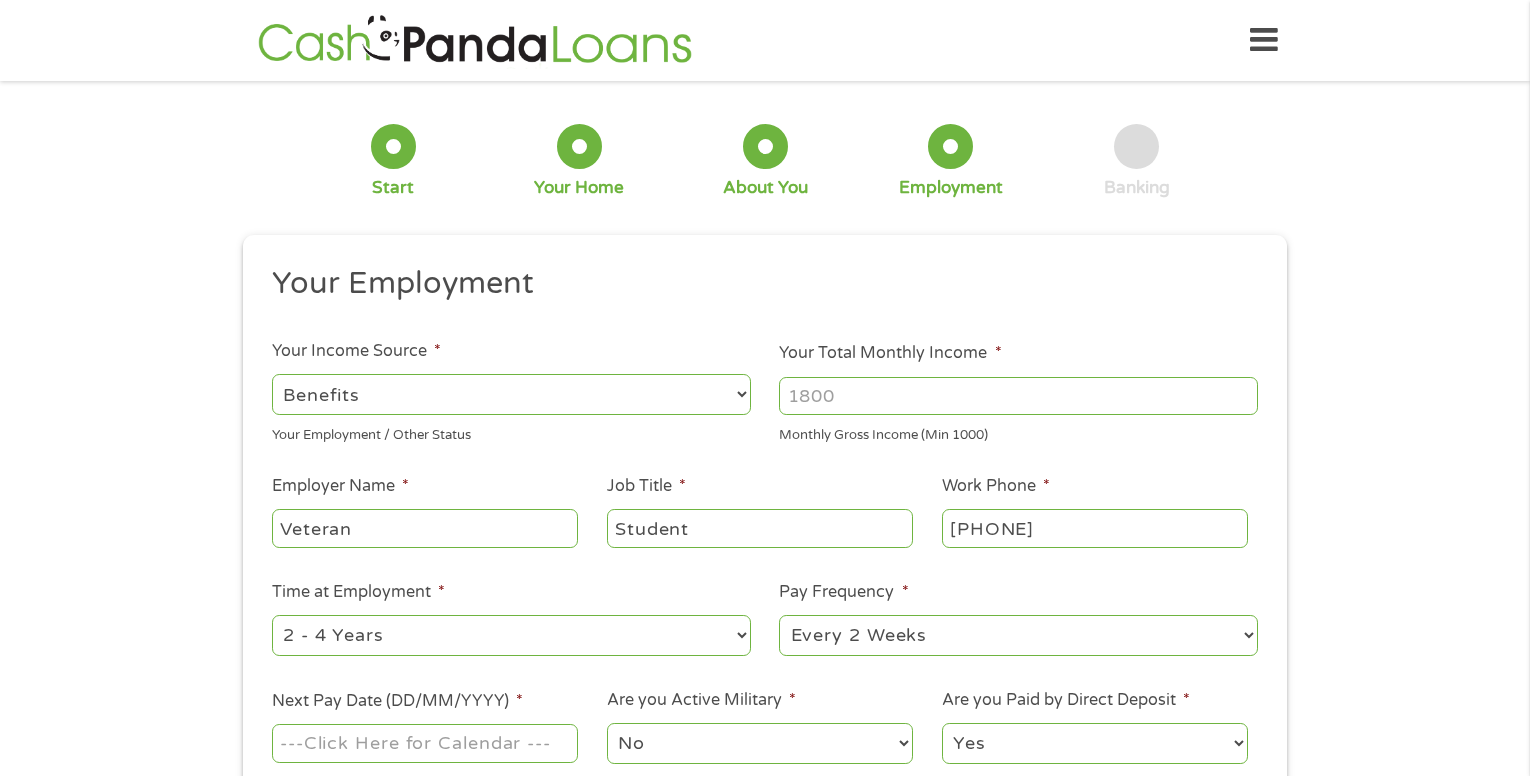 type on "Veteran" 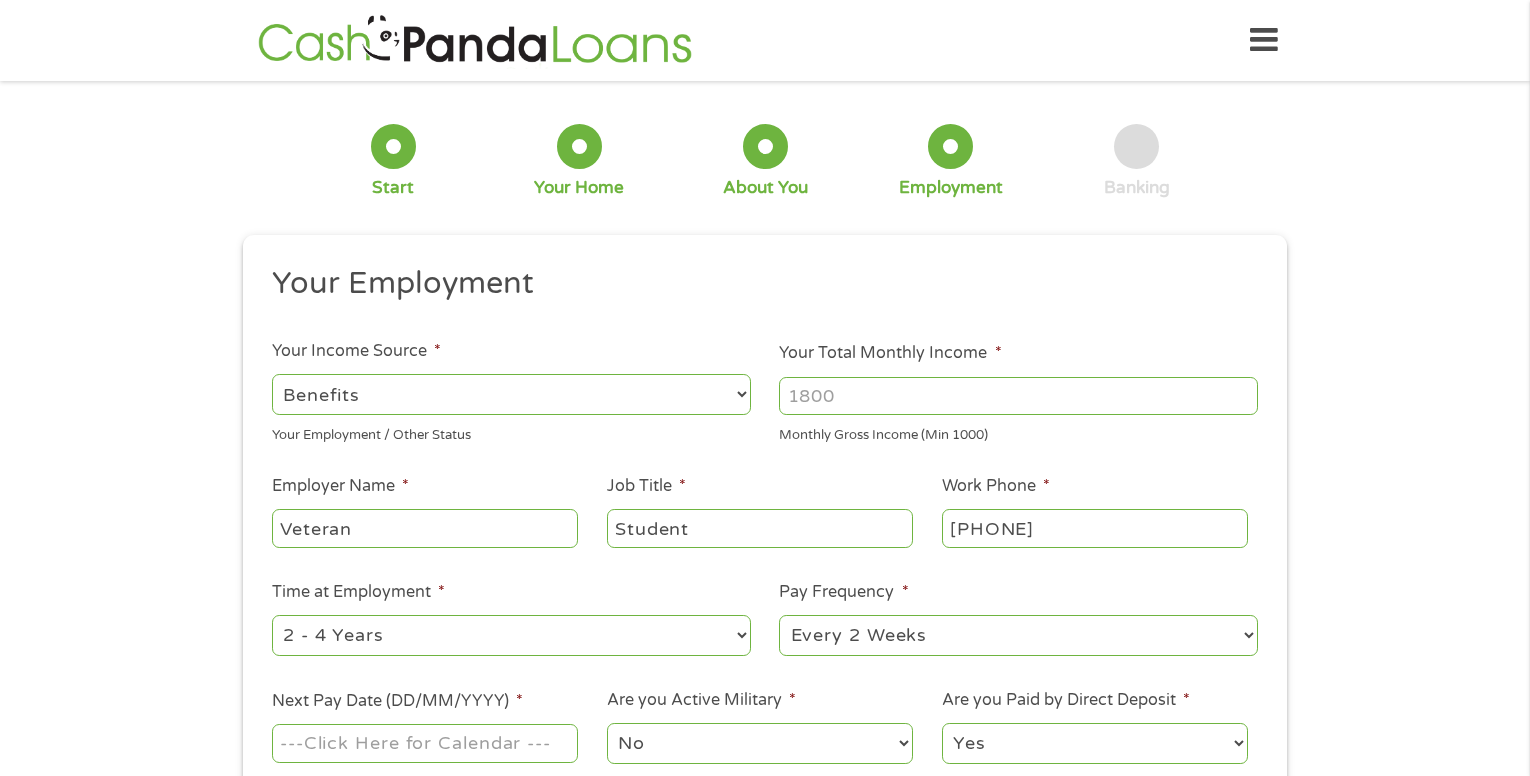 click on "--- Choose one --- 1 Year or less 1 - 2 Years 2 - 4 Years Over 4 Years" at bounding box center [511, 635] 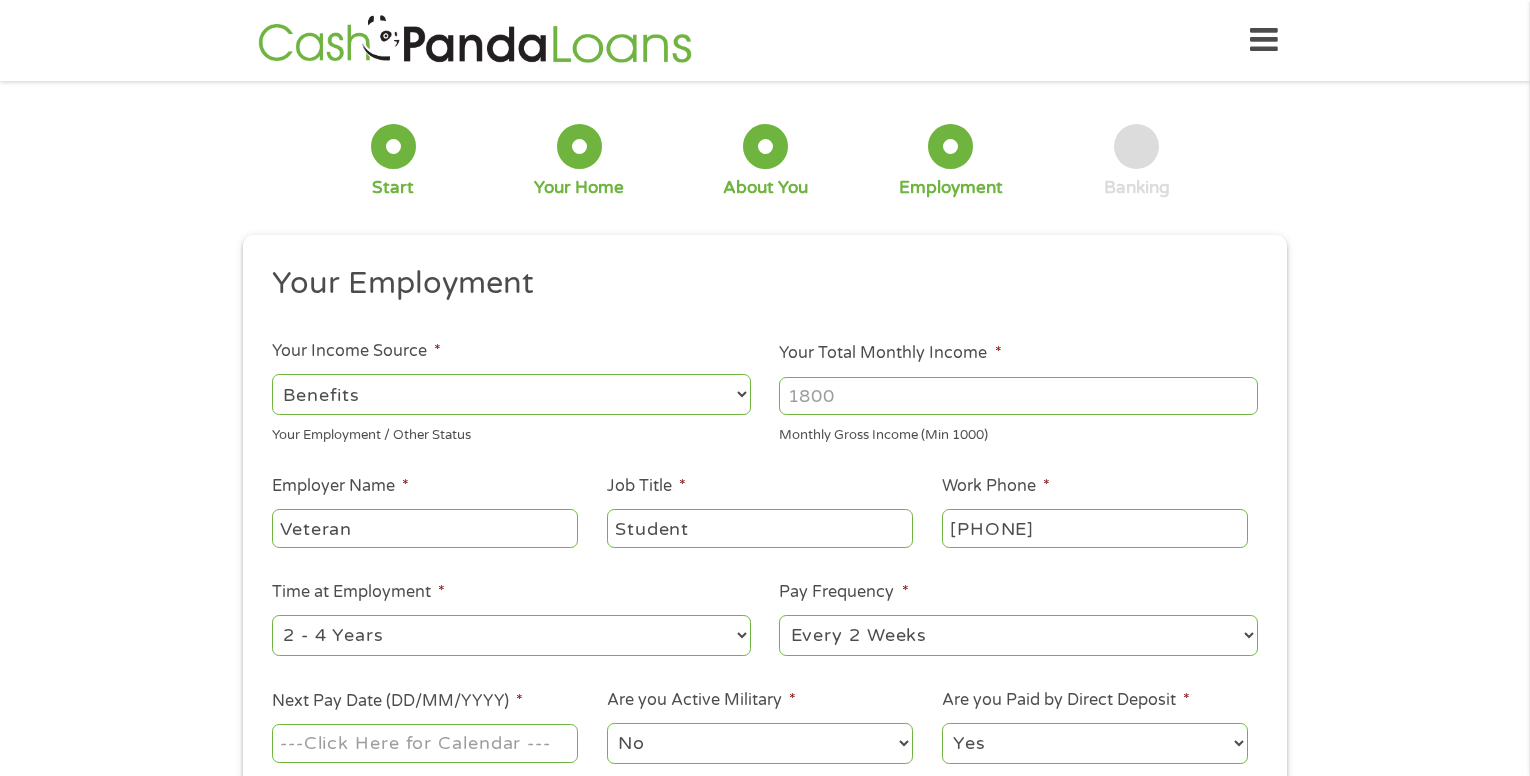 select on "60months" 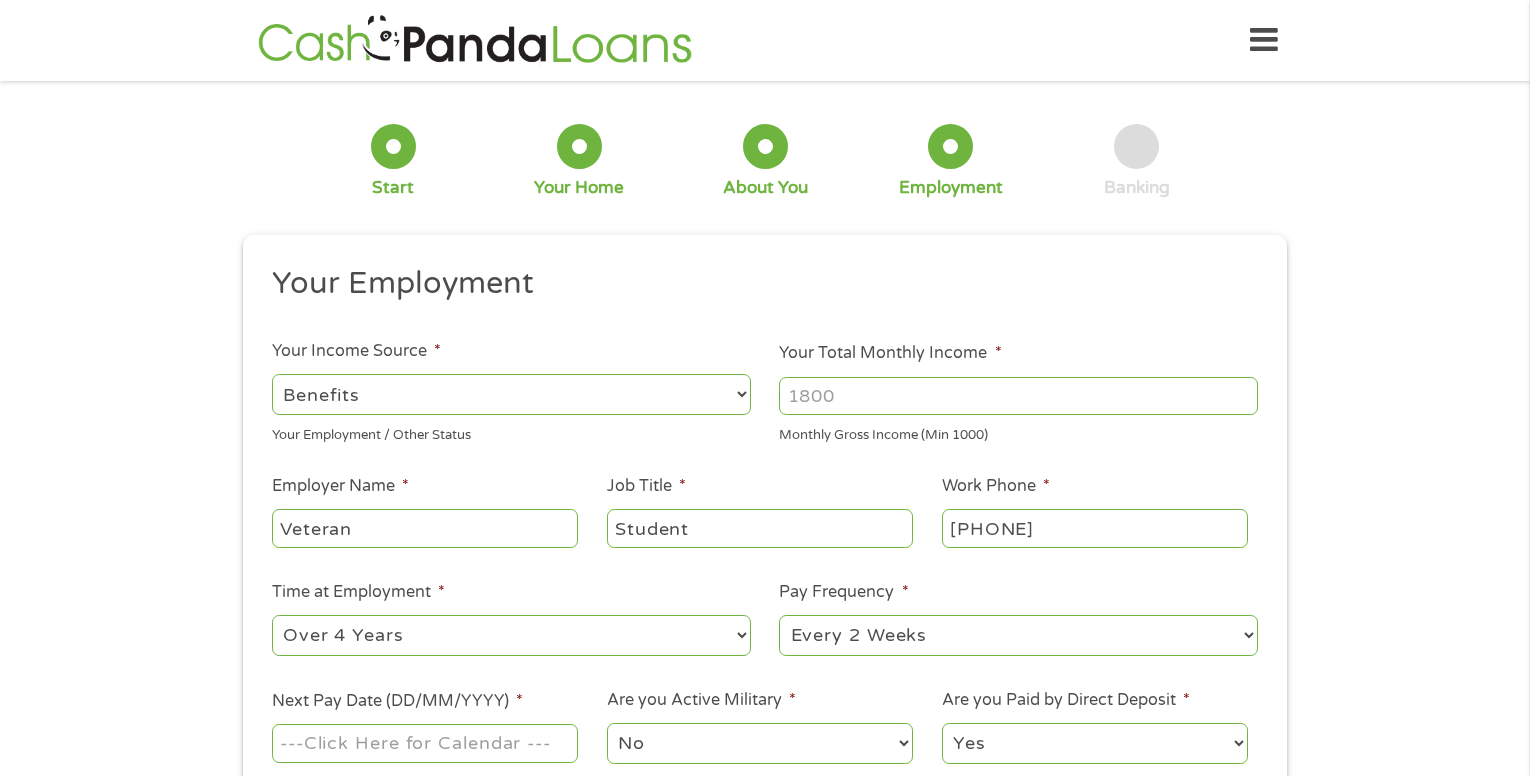 click on "--- Choose one --- 1 Year or less 1 - 2 Years 2 - 4 Years Over 4 Years" at bounding box center (511, 635) 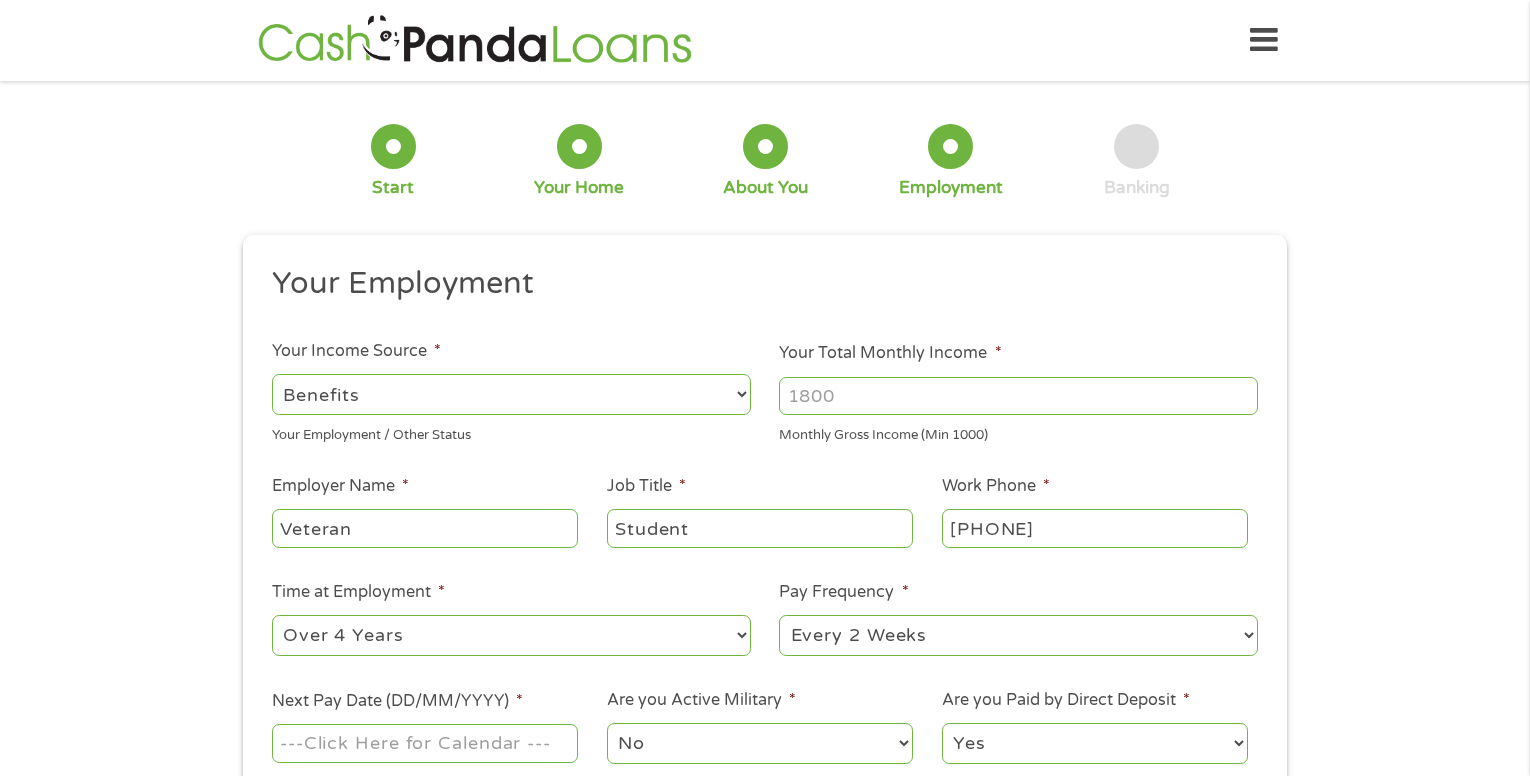 click on "--- Choose one --- Every 2 Weeks Every Week Monthly Semi-Monthly" at bounding box center [1018, 635] 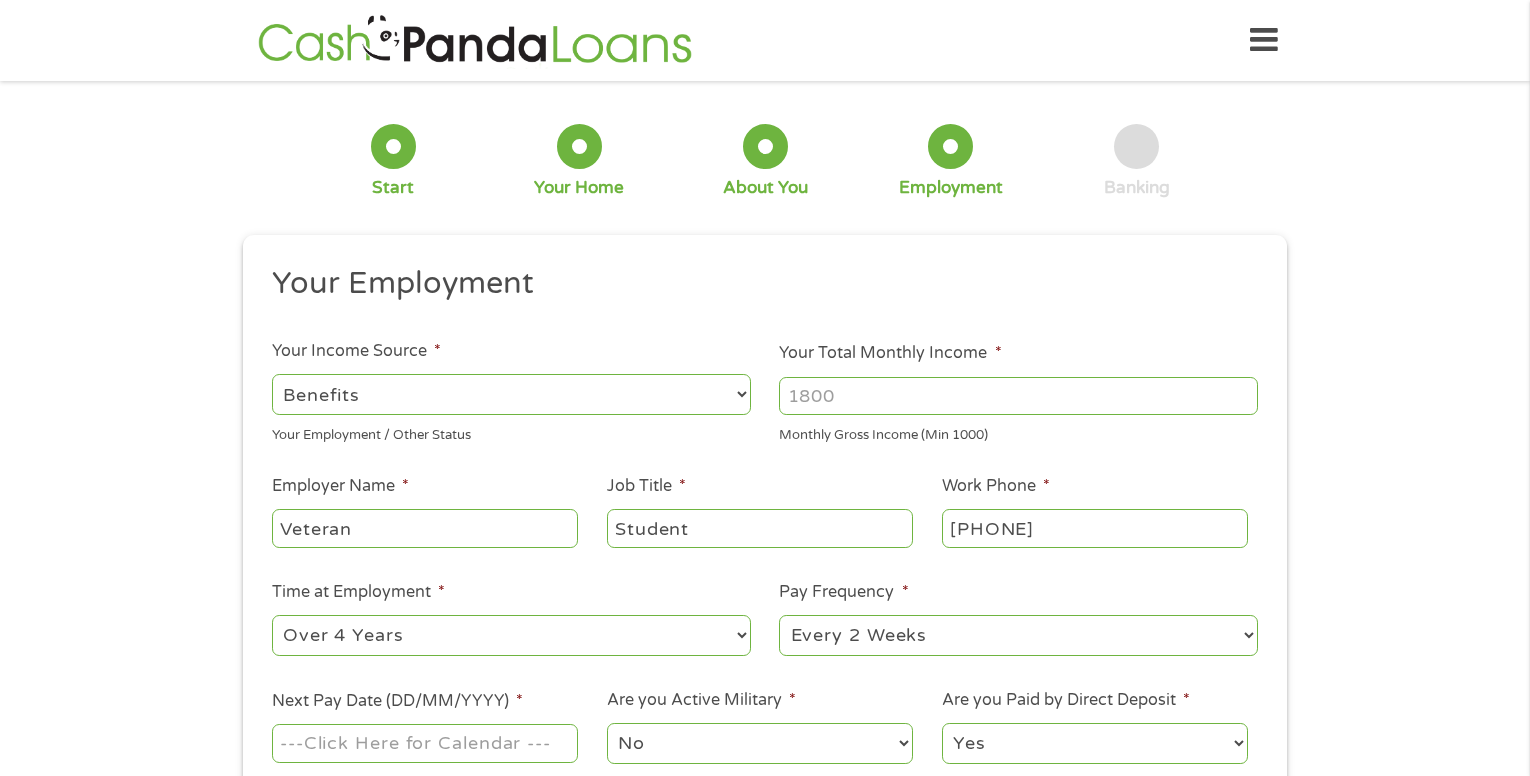 select on "monthly" 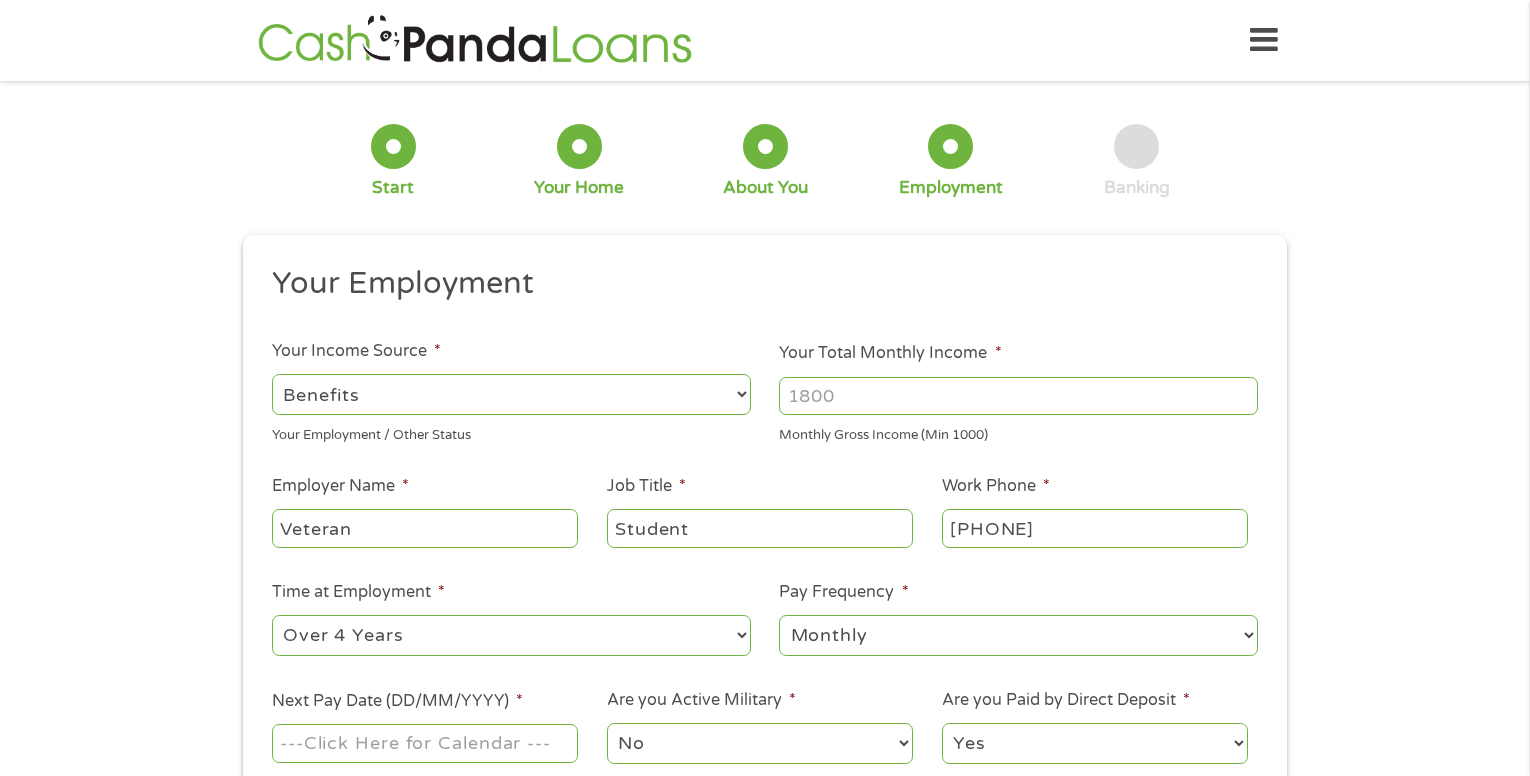 click on "--- Choose one --- Every 2 Weeks Every Week Monthly Semi-Monthly" at bounding box center (1018, 635) 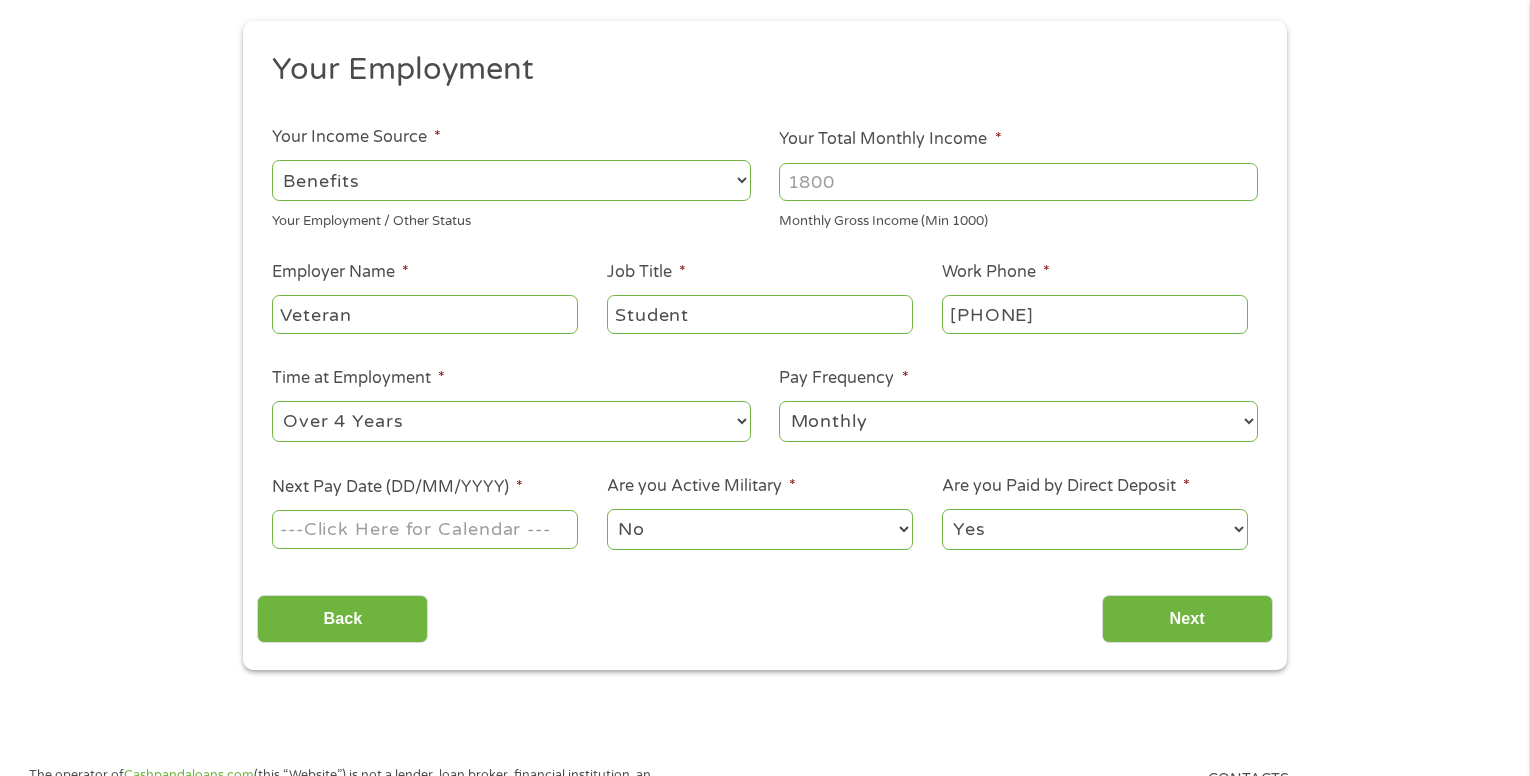 scroll, scrollTop: 300, scrollLeft: 0, axis: vertical 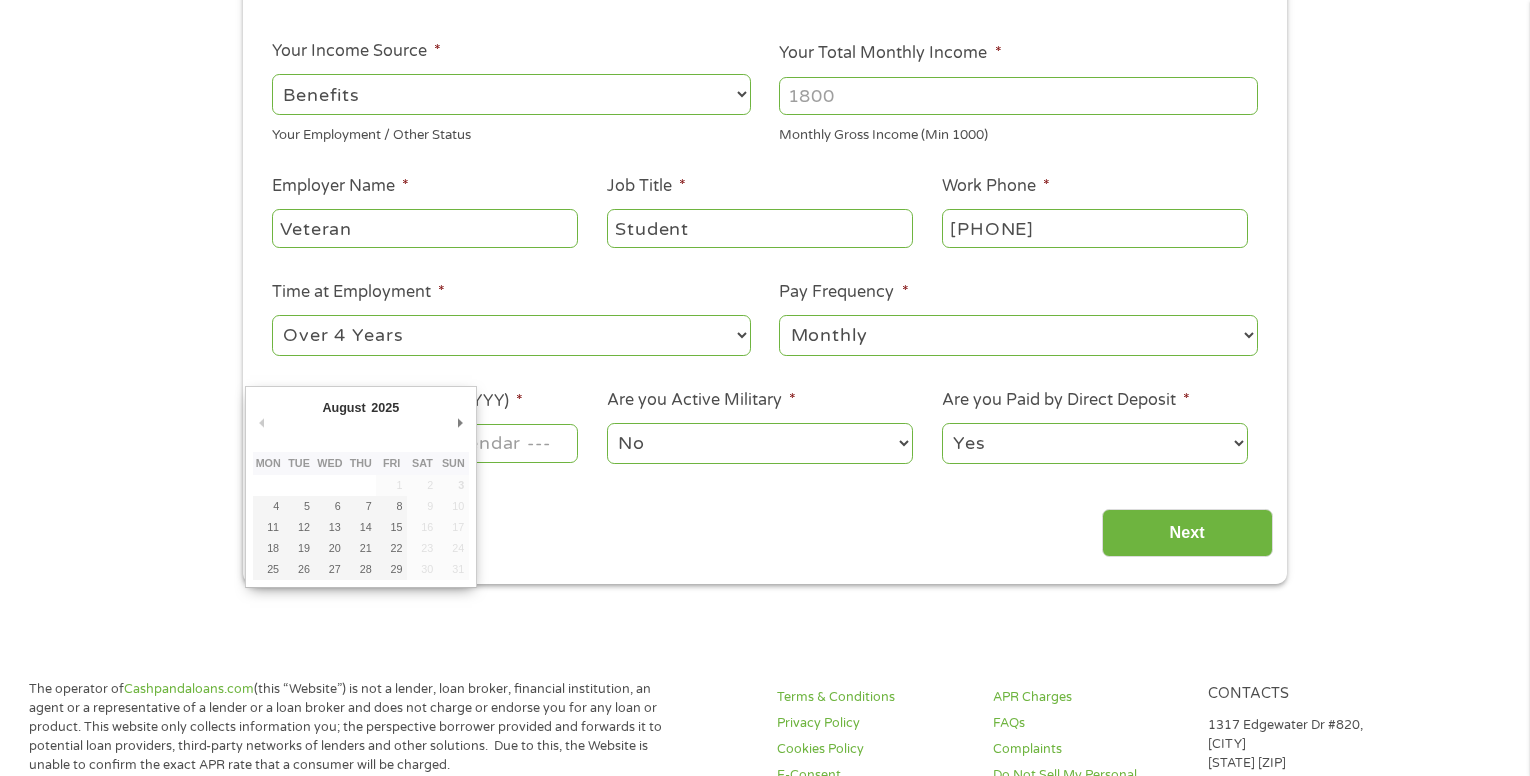 click on "Next Pay Date (DD/MM/YYYY) *" at bounding box center [425, 443] 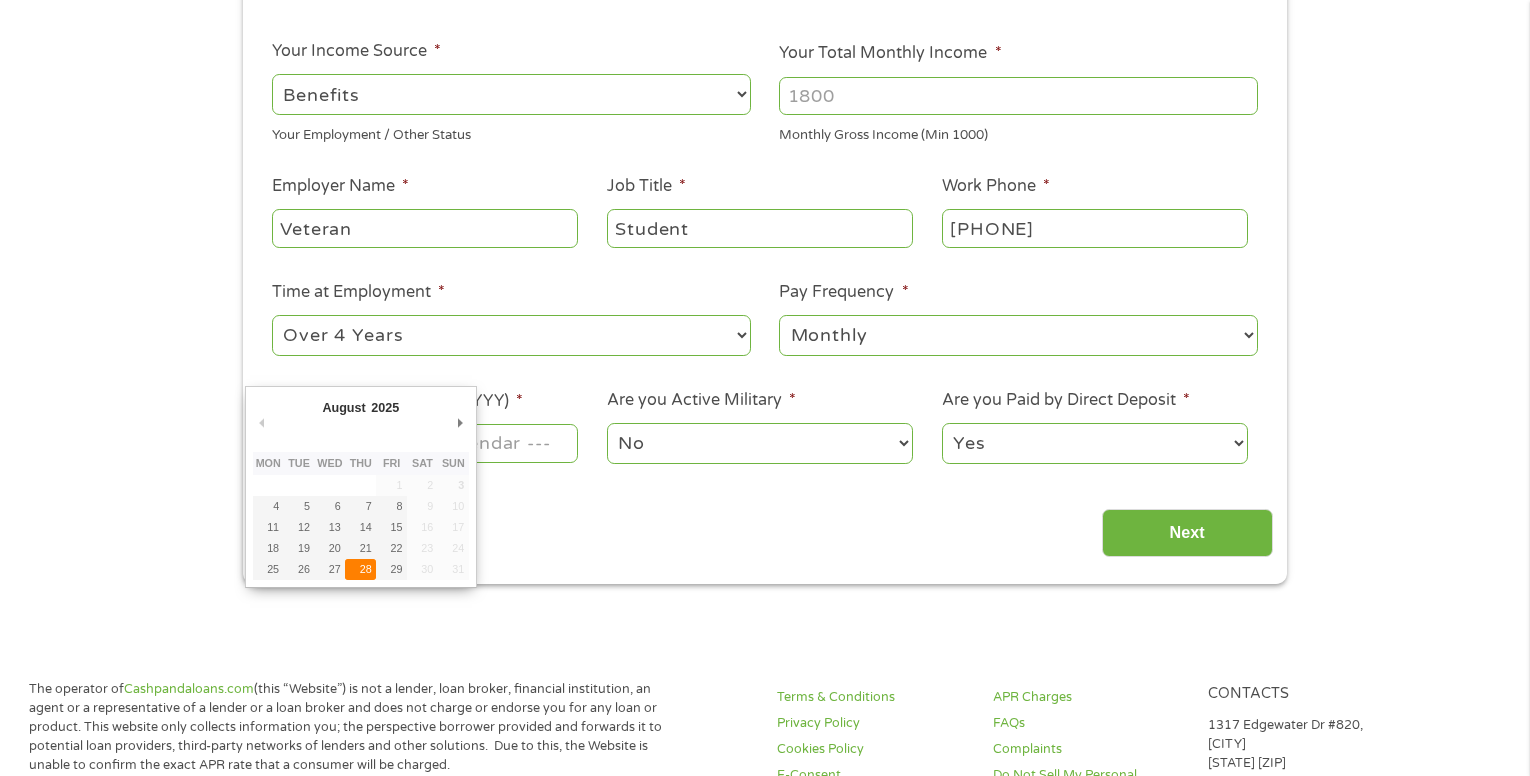 type on "[DATE]" 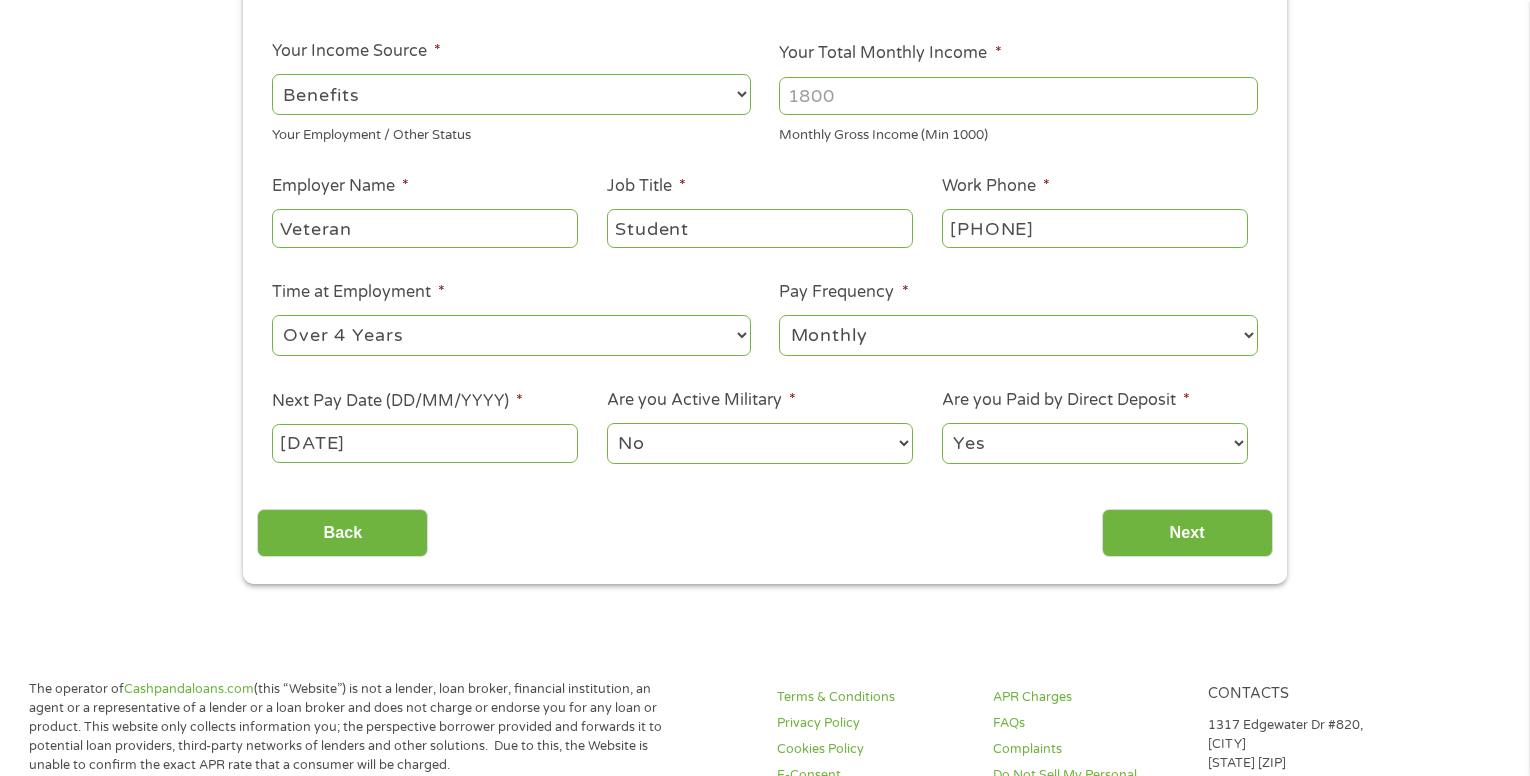 click on "No Yes" at bounding box center (760, 443) 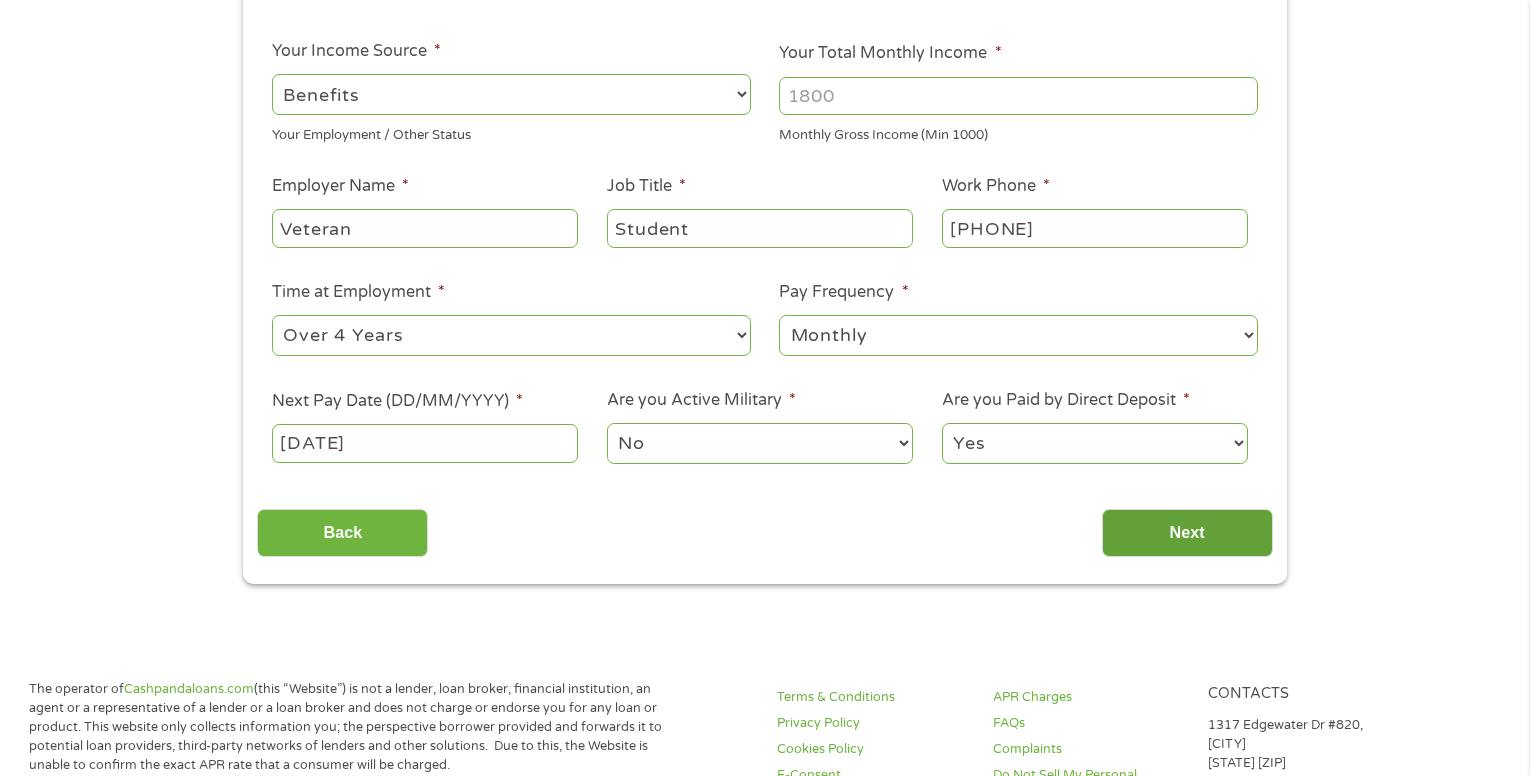 click on "Next" at bounding box center [1187, 533] 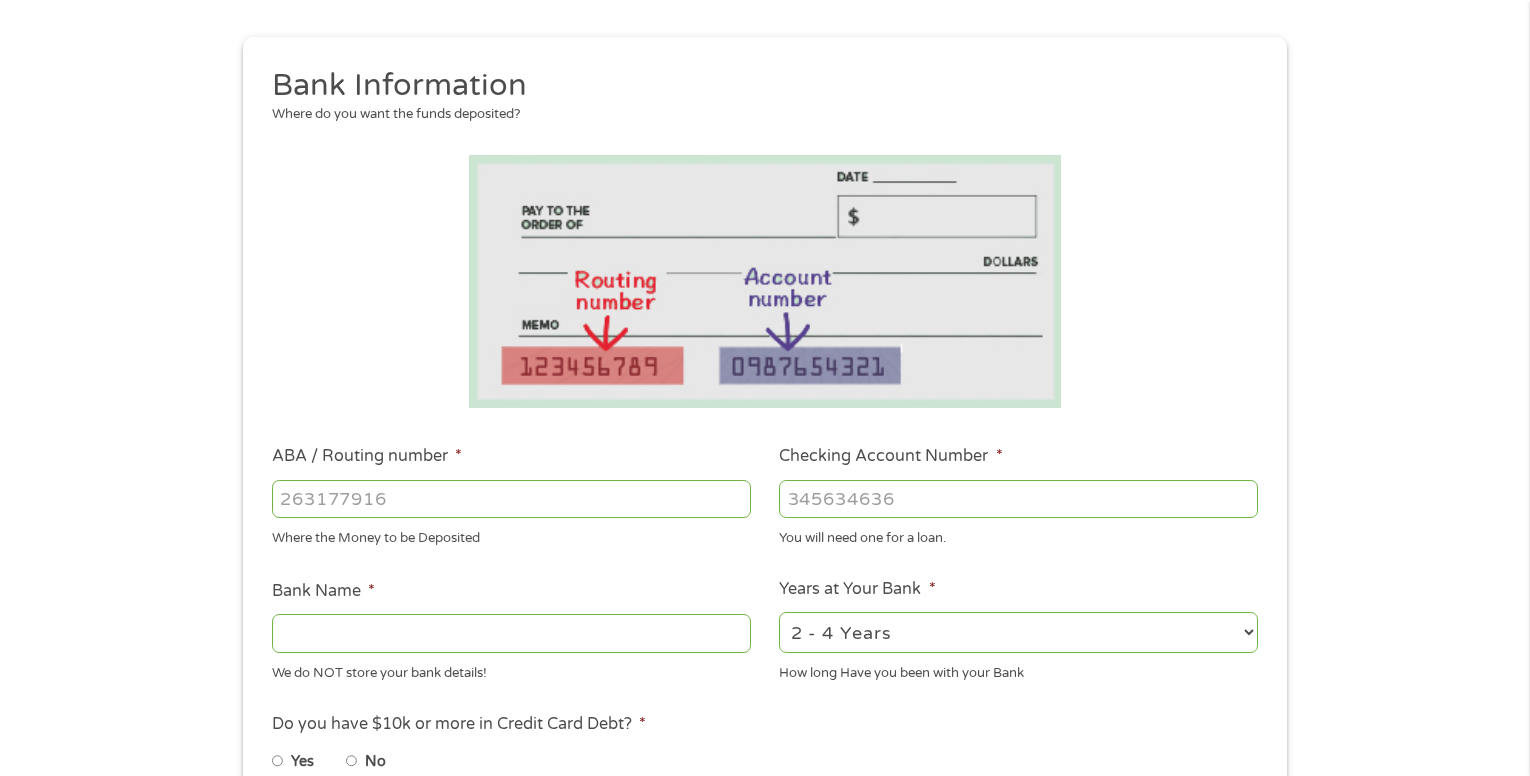 scroll, scrollTop: 22, scrollLeft: 0, axis: vertical 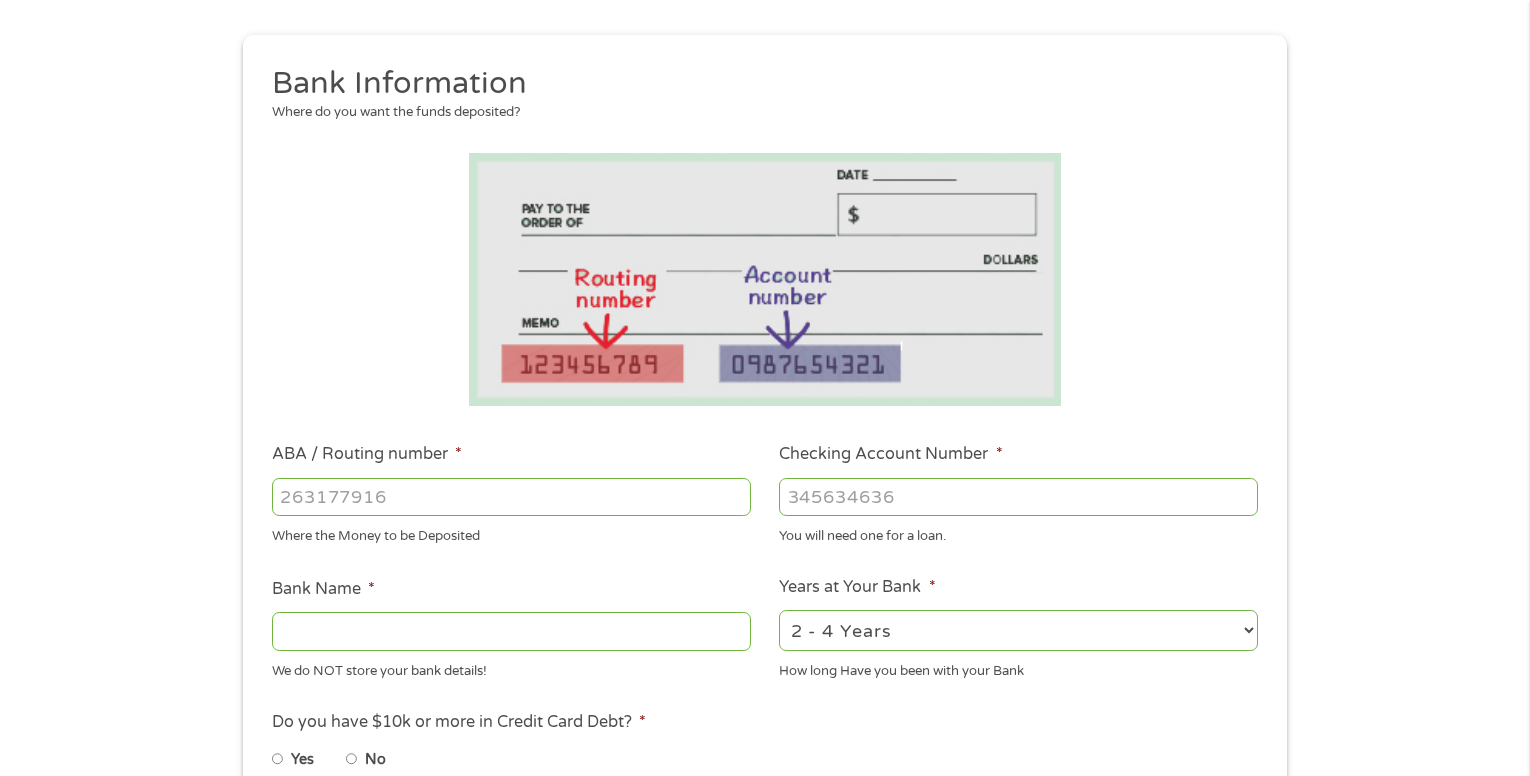 click on "ABA / Routing number *" at bounding box center (511, 497) 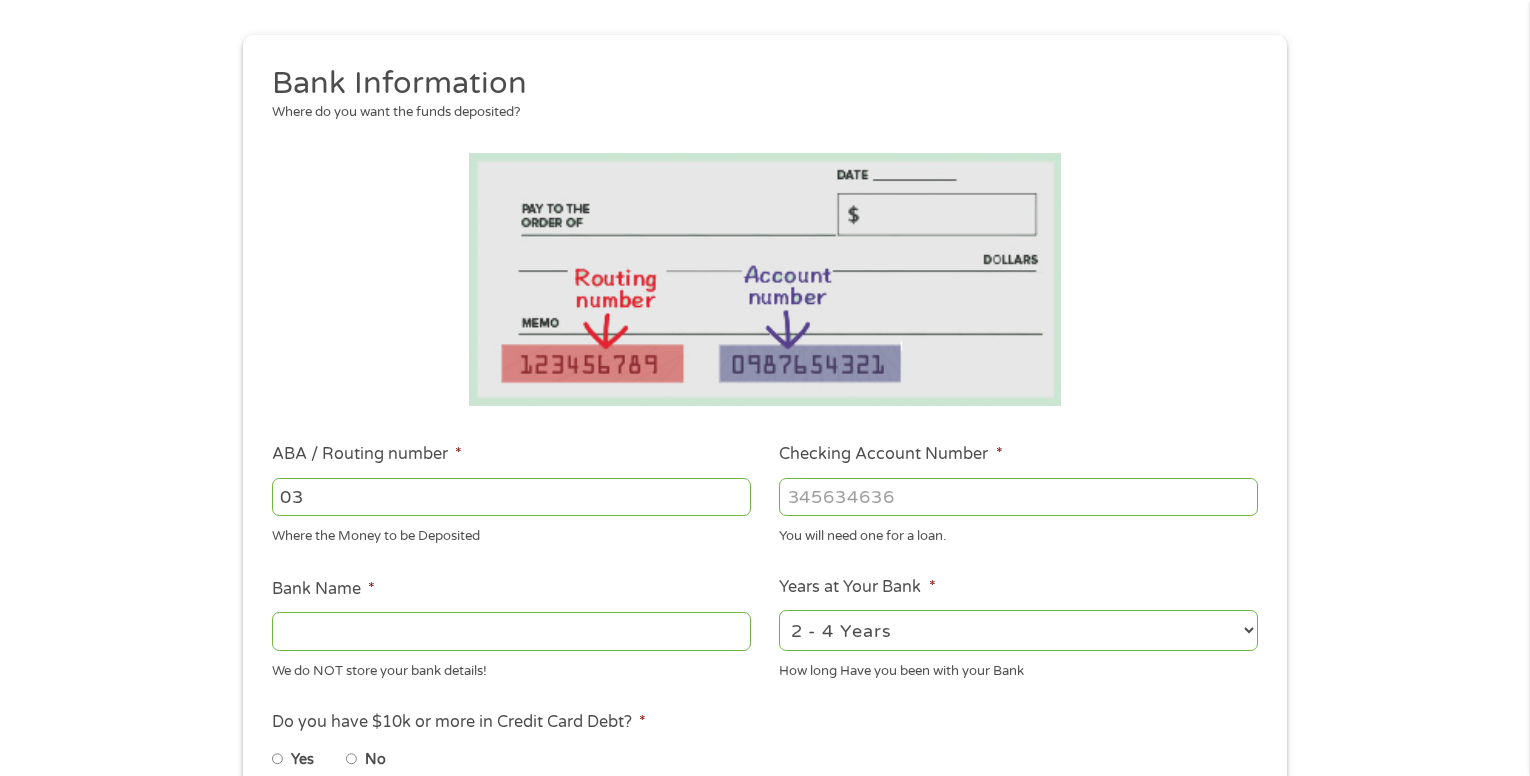click on "03" at bounding box center [511, 497] 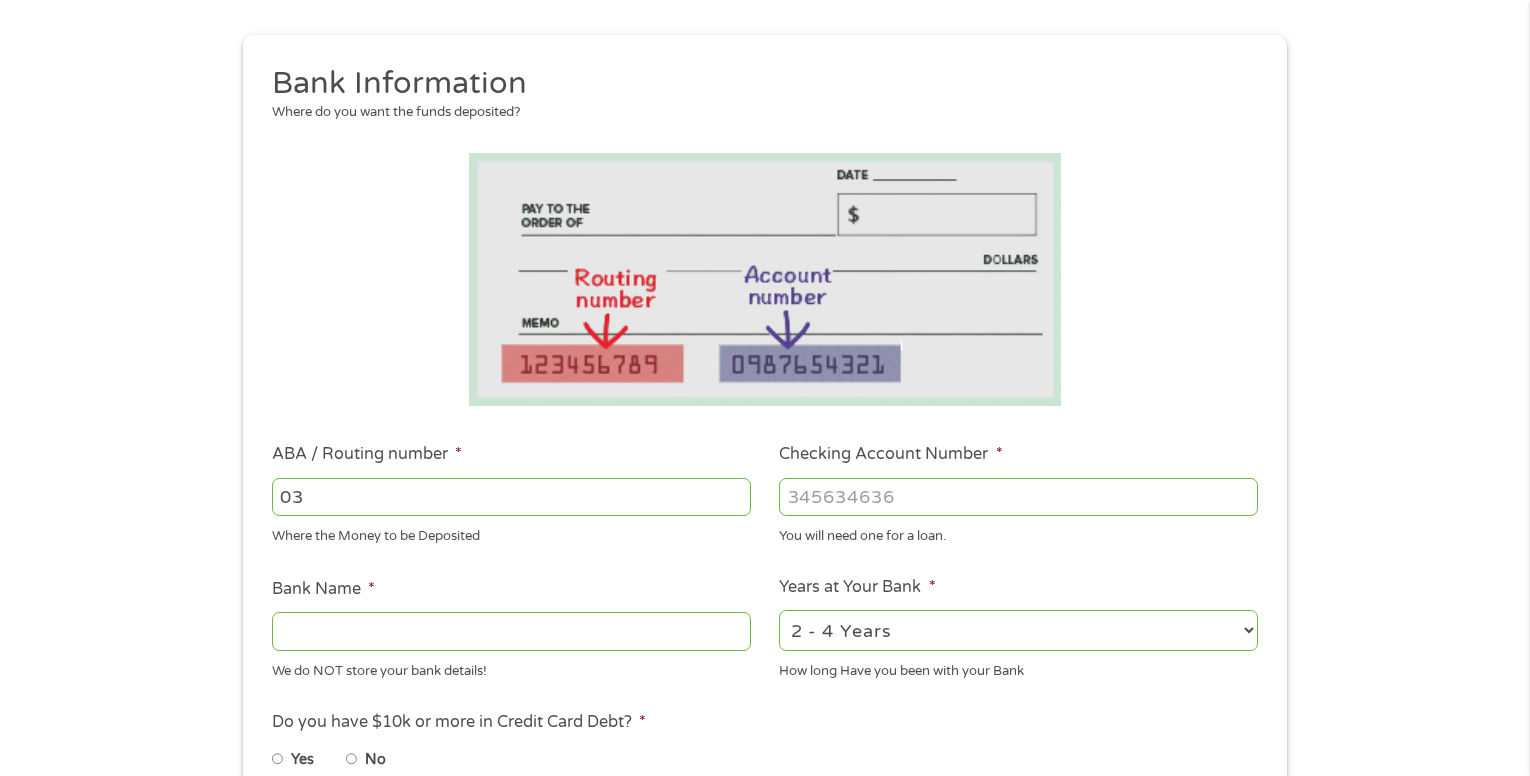 type on "[SSN]" 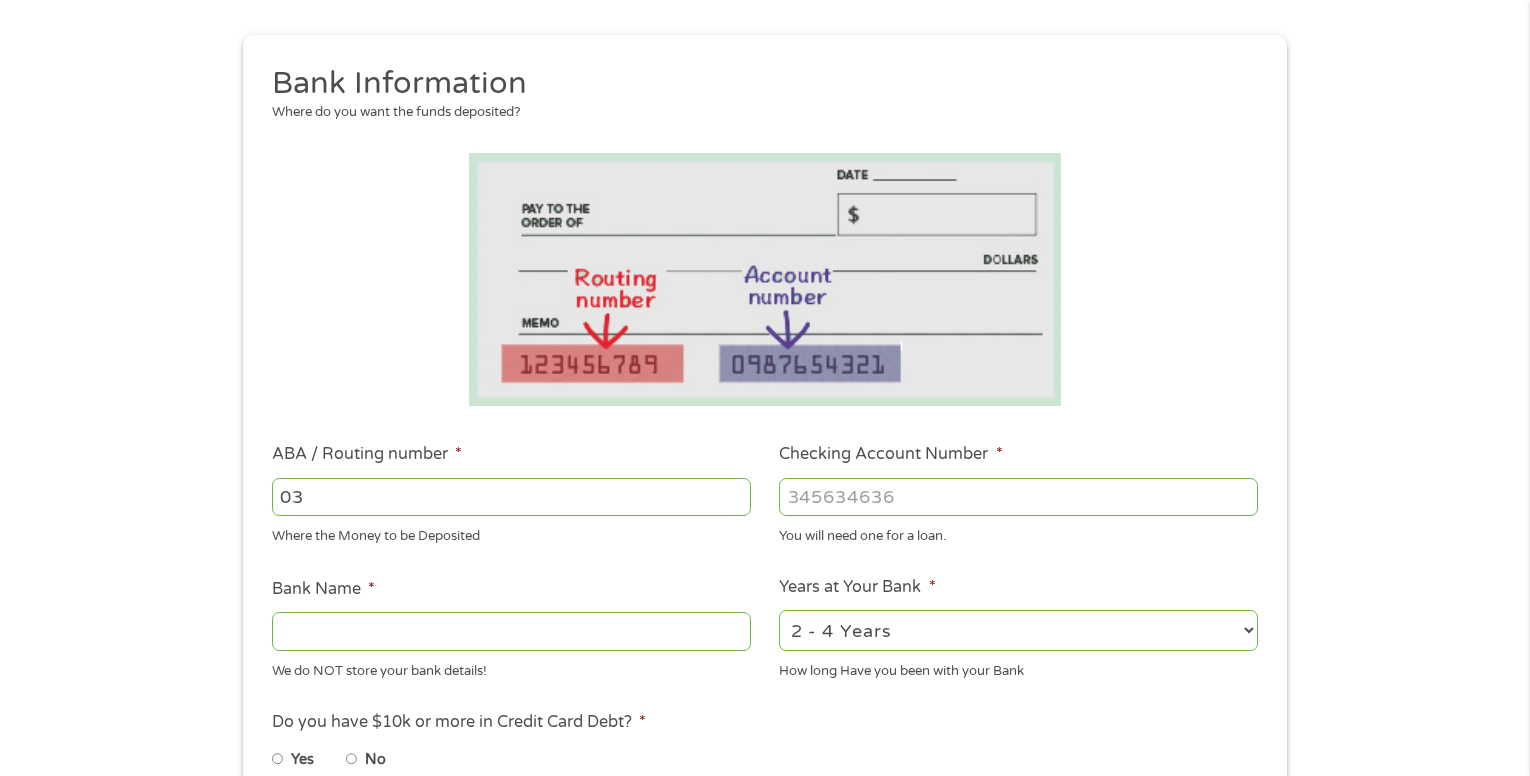 type on "THE BANCORP BANK" 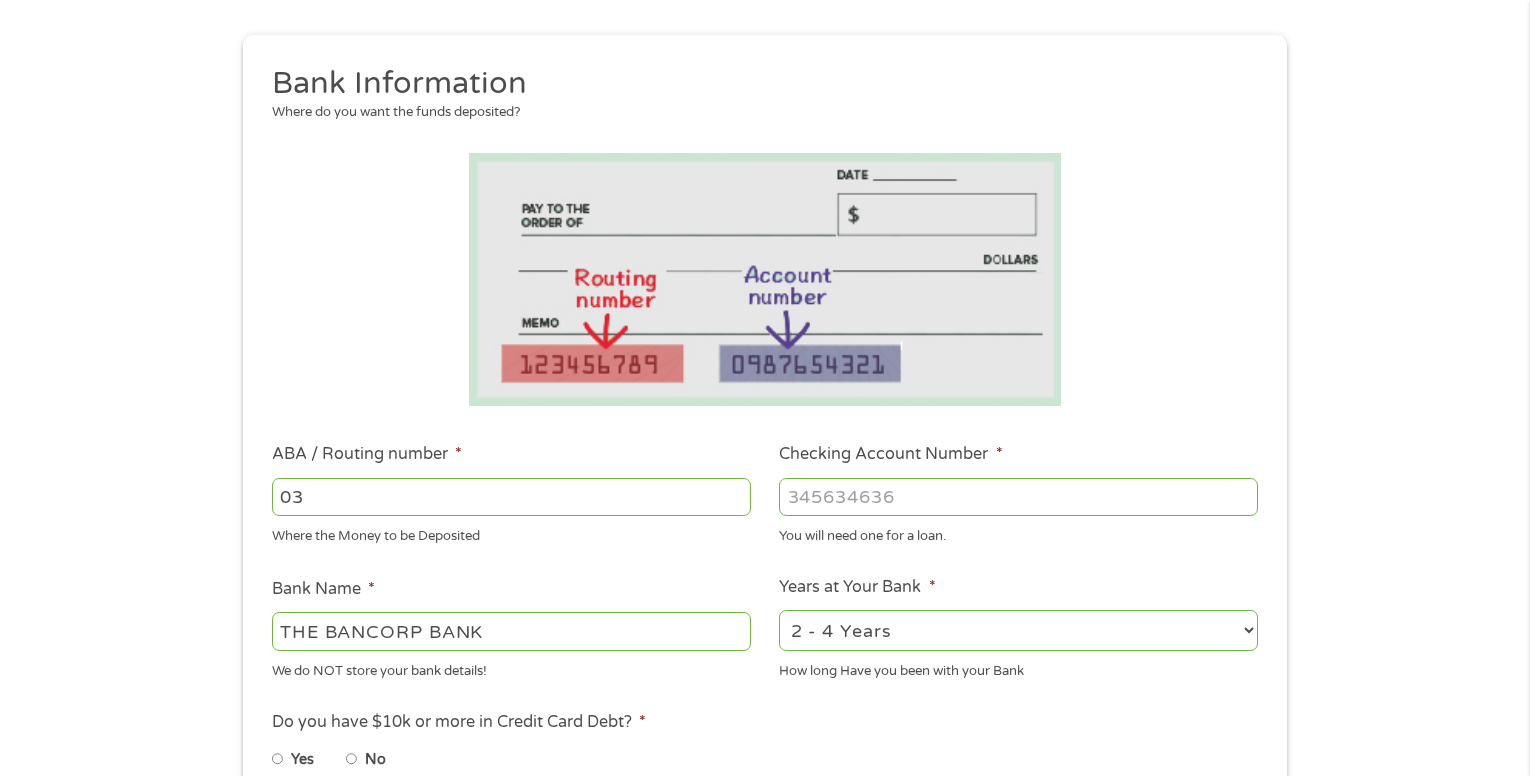type on "[SSN]" 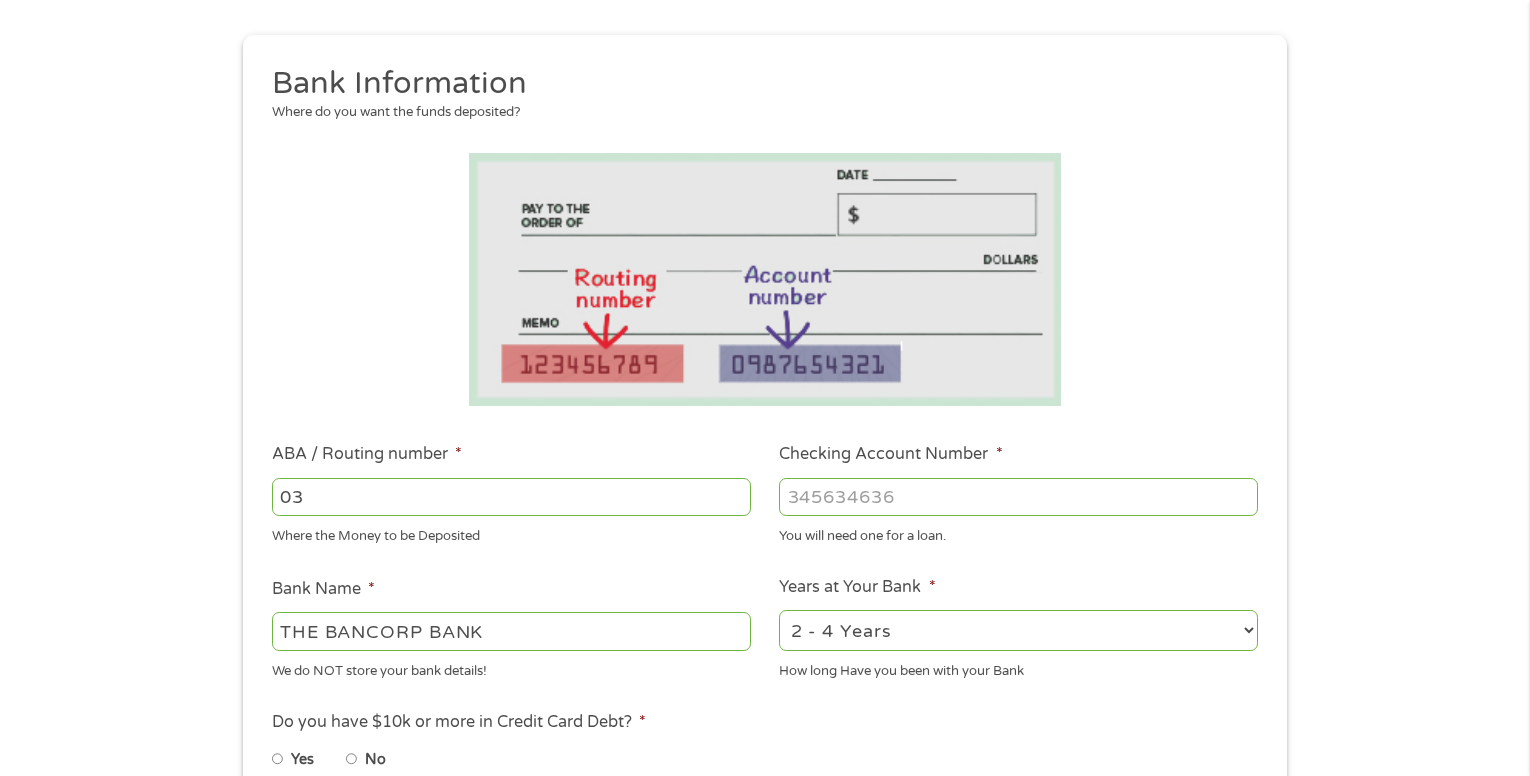 select on "60months" 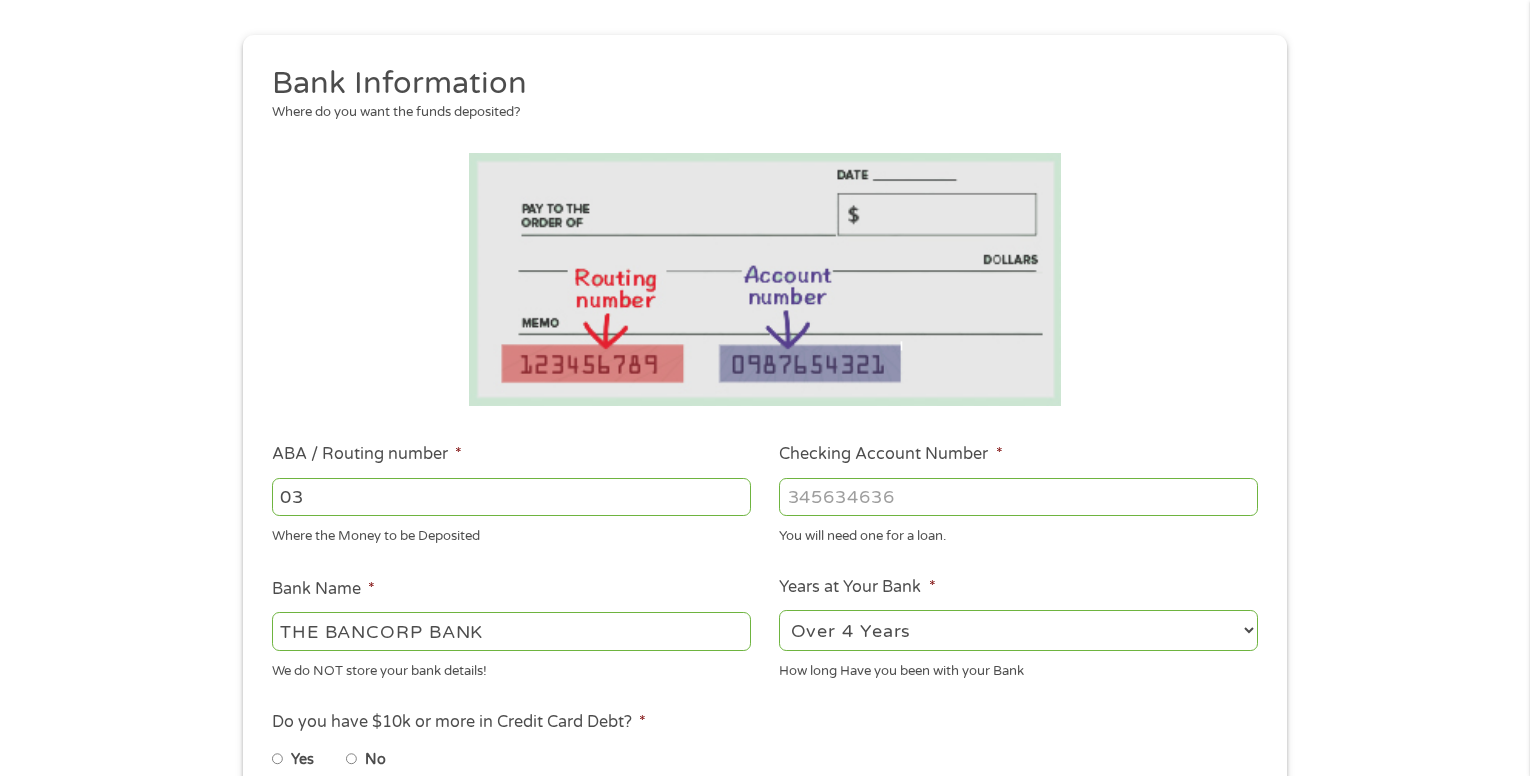 click on "2 - 4 Years 6 - 12 Months 1 - 2 Years Over 4 Years" at bounding box center (1018, 630) 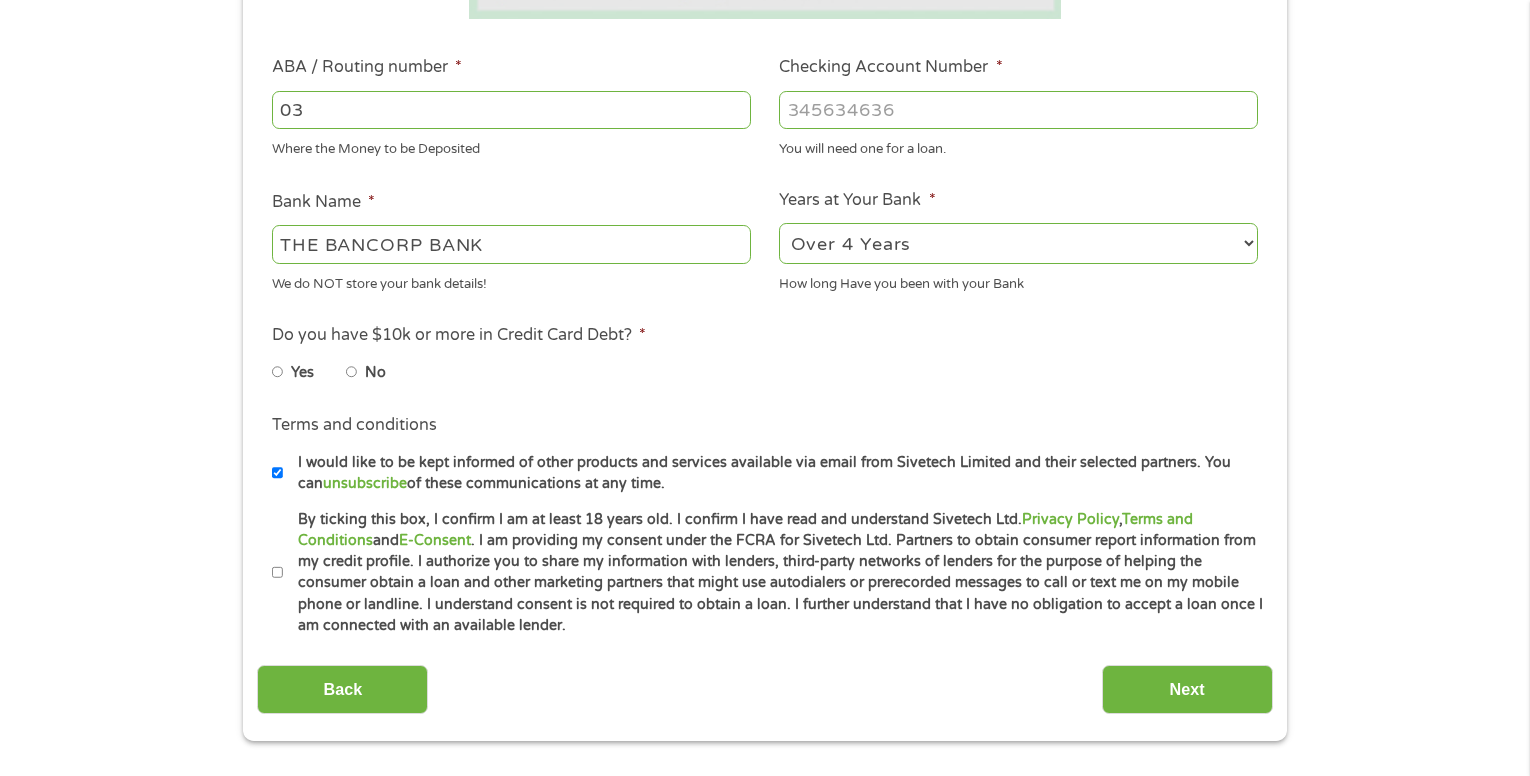 scroll, scrollTop: 600, scrollLeft: 0, axis: vertical 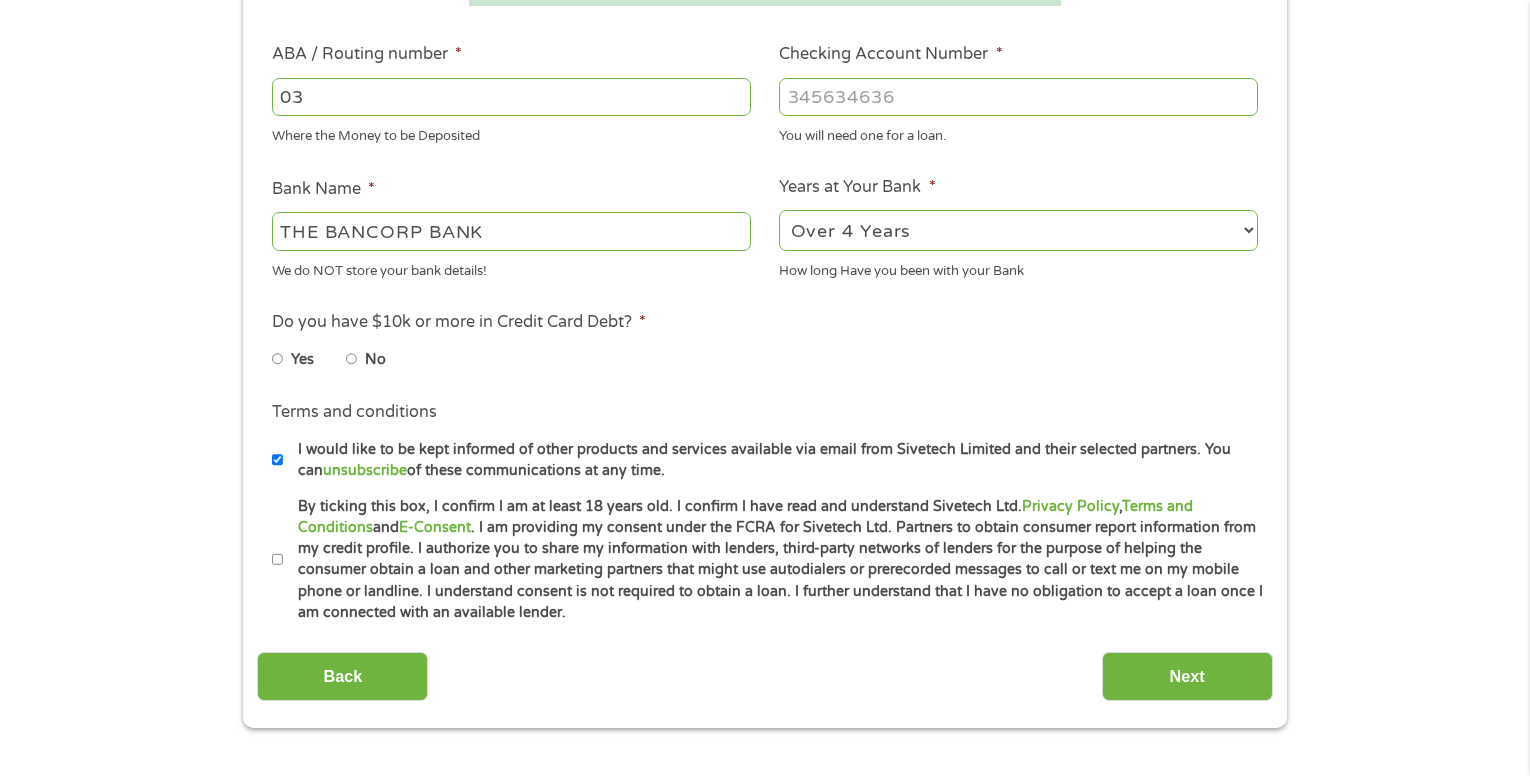 click on "No" at bounding box center (352, 359) 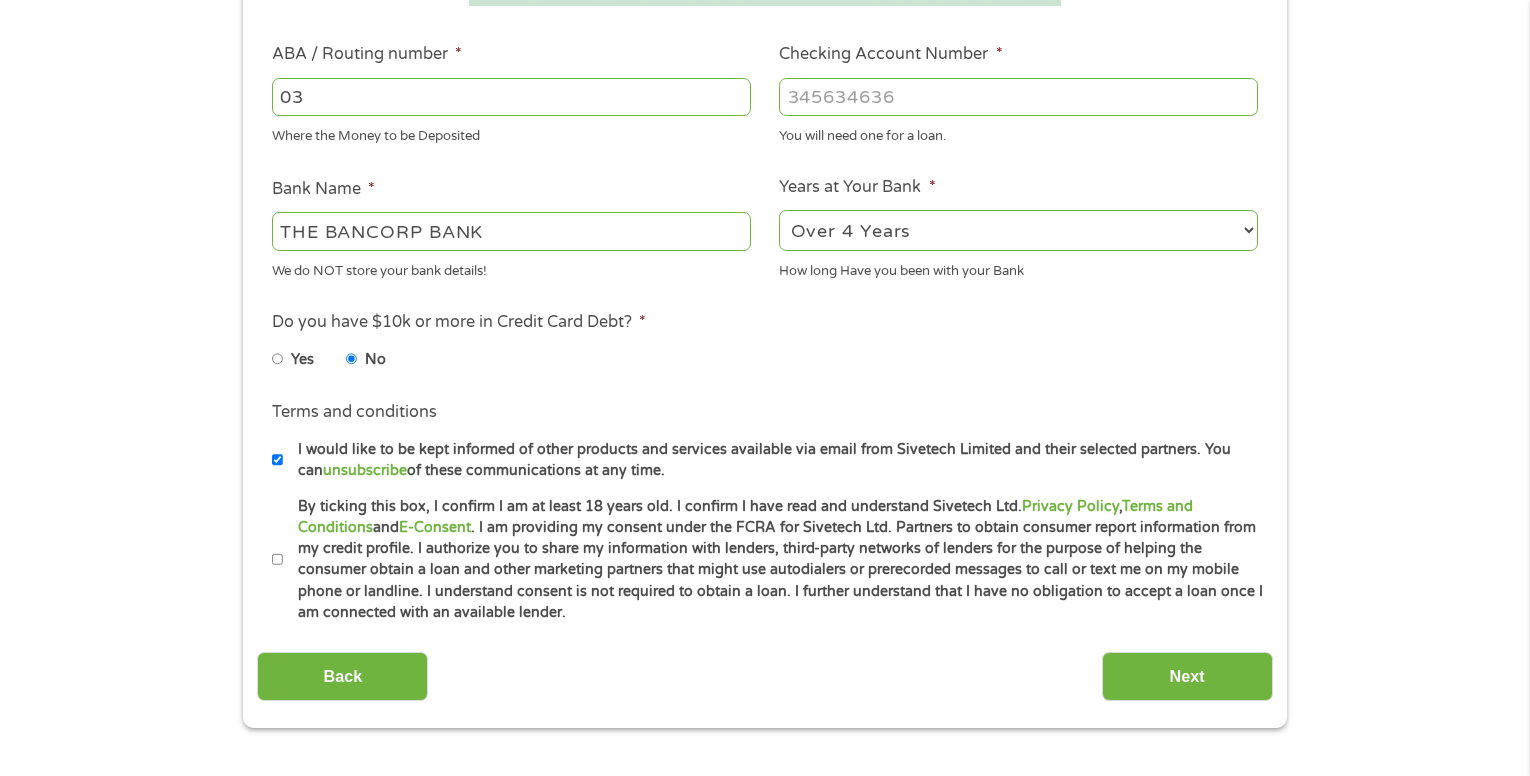 scroll, scrollTop: 700, scrollLeft: 0, axis: vertical 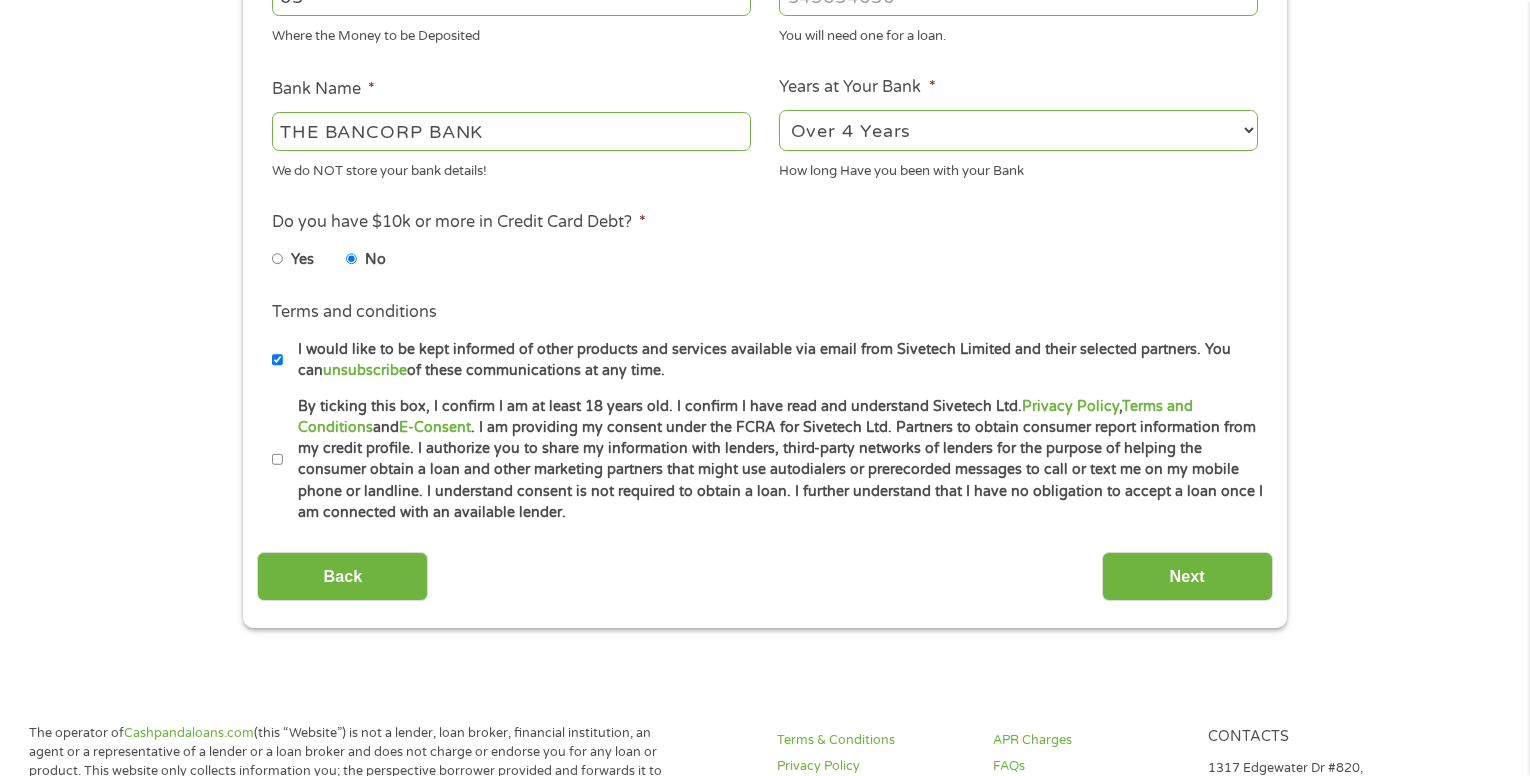 click on "By ticking this box, I confirm I am at least 18 years old. I confirm I have read and understand Sivetech Ltd.  Privacy Policy ,  Terms and Conditions  and  E-Consent . I am providing my consent under the FCRA for Sivetech Ltd. Partners to obtain consumer report information from my credit profile. I authorize you to share my information with lenders, third-party networks of lenders for the purpose of helping the consumer obtain a loan and other marketing partners that might use autodialers or prerecorded messages to call or text me on my mobile phone or landline. I understand consent is not required to obtain a loan. I further understand that I have no obligation to accept a loan once I am connected with an available lender." at bounding box center [278, 460] 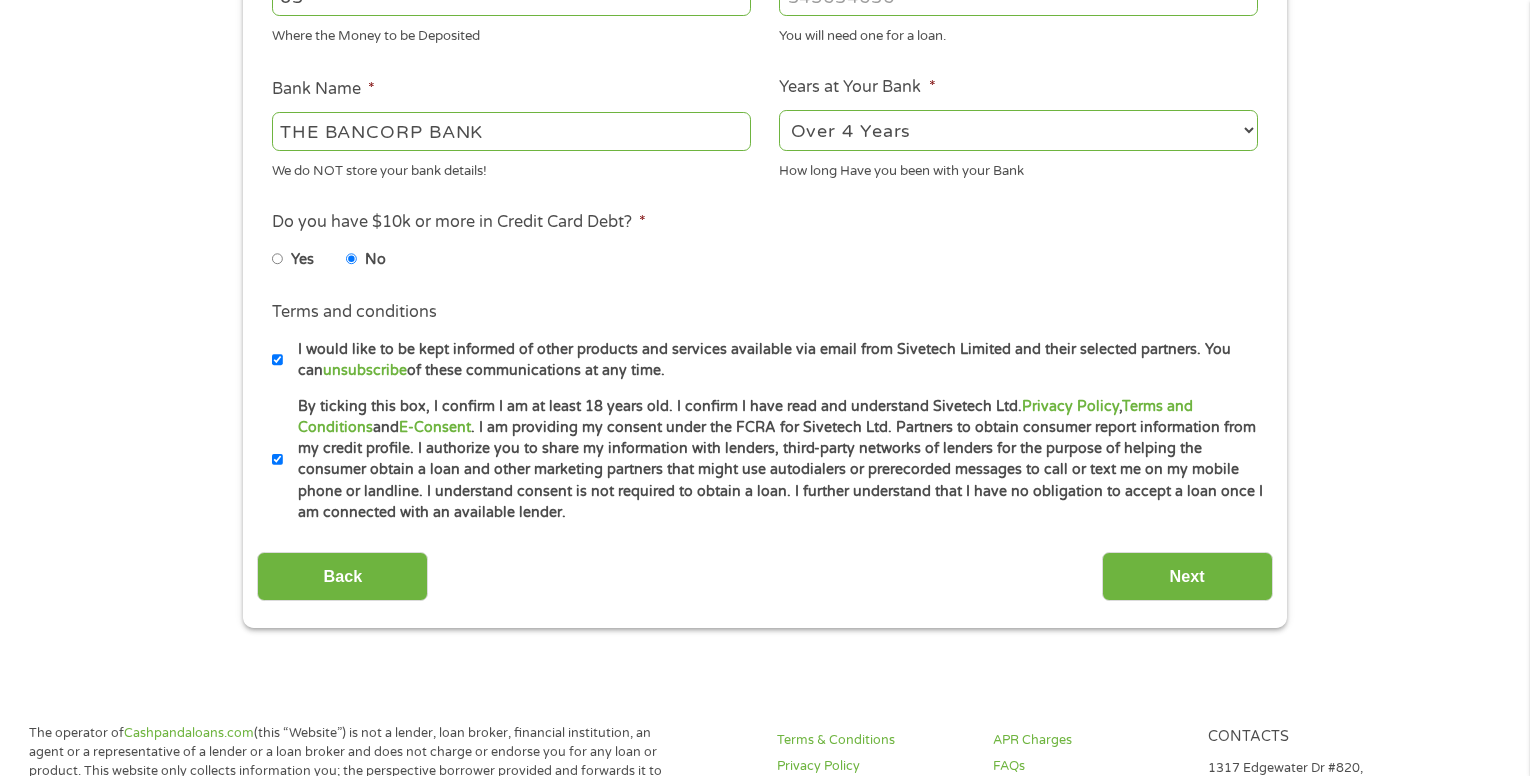 click on "I would like to be kept informed of other products and services available via email from Sivetech Limited and their selected partners. You can   unsubscribe   of these communications at any time." at bounding box center (278, 360) 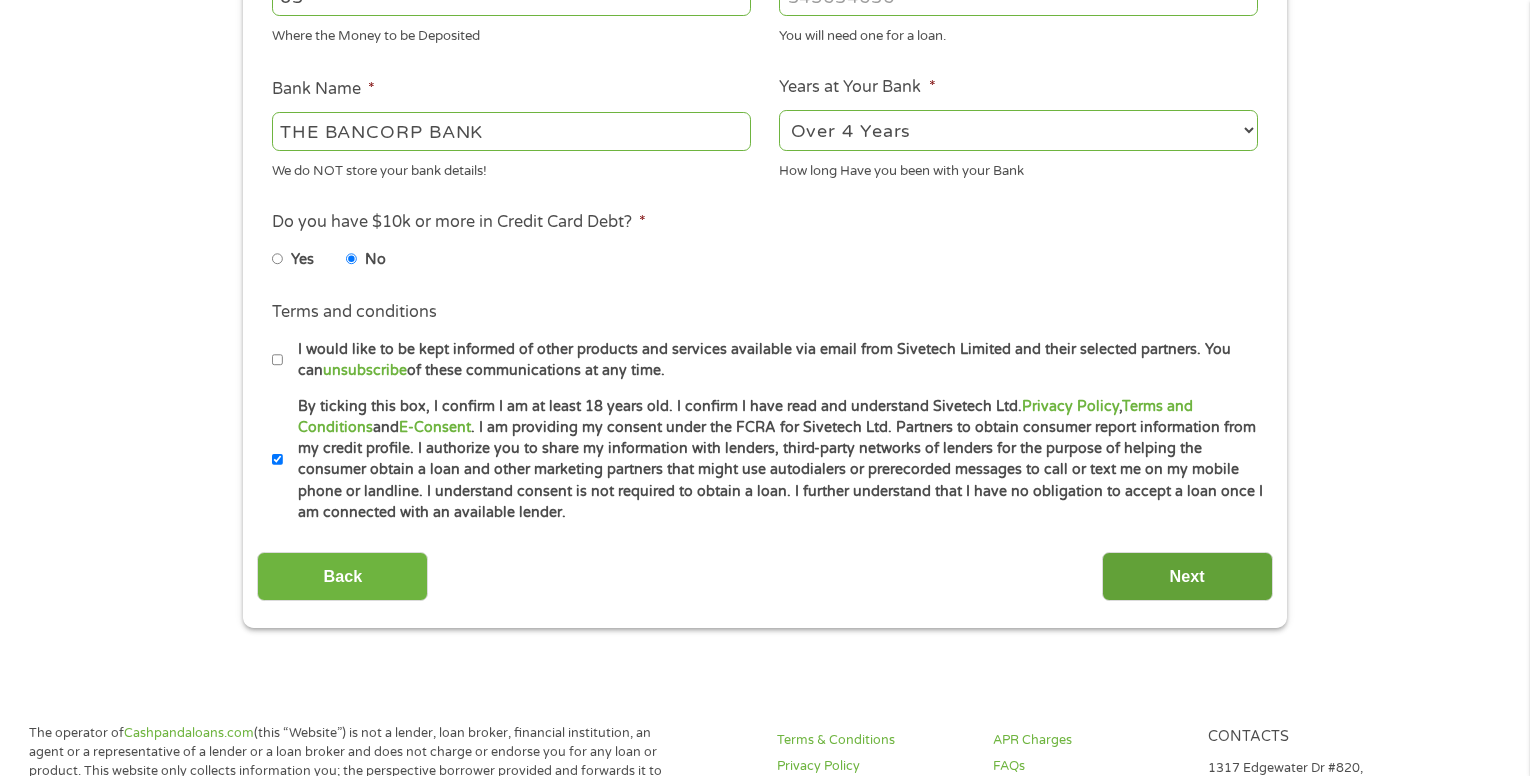 click on "Next" at bounding box center [1187, 576] 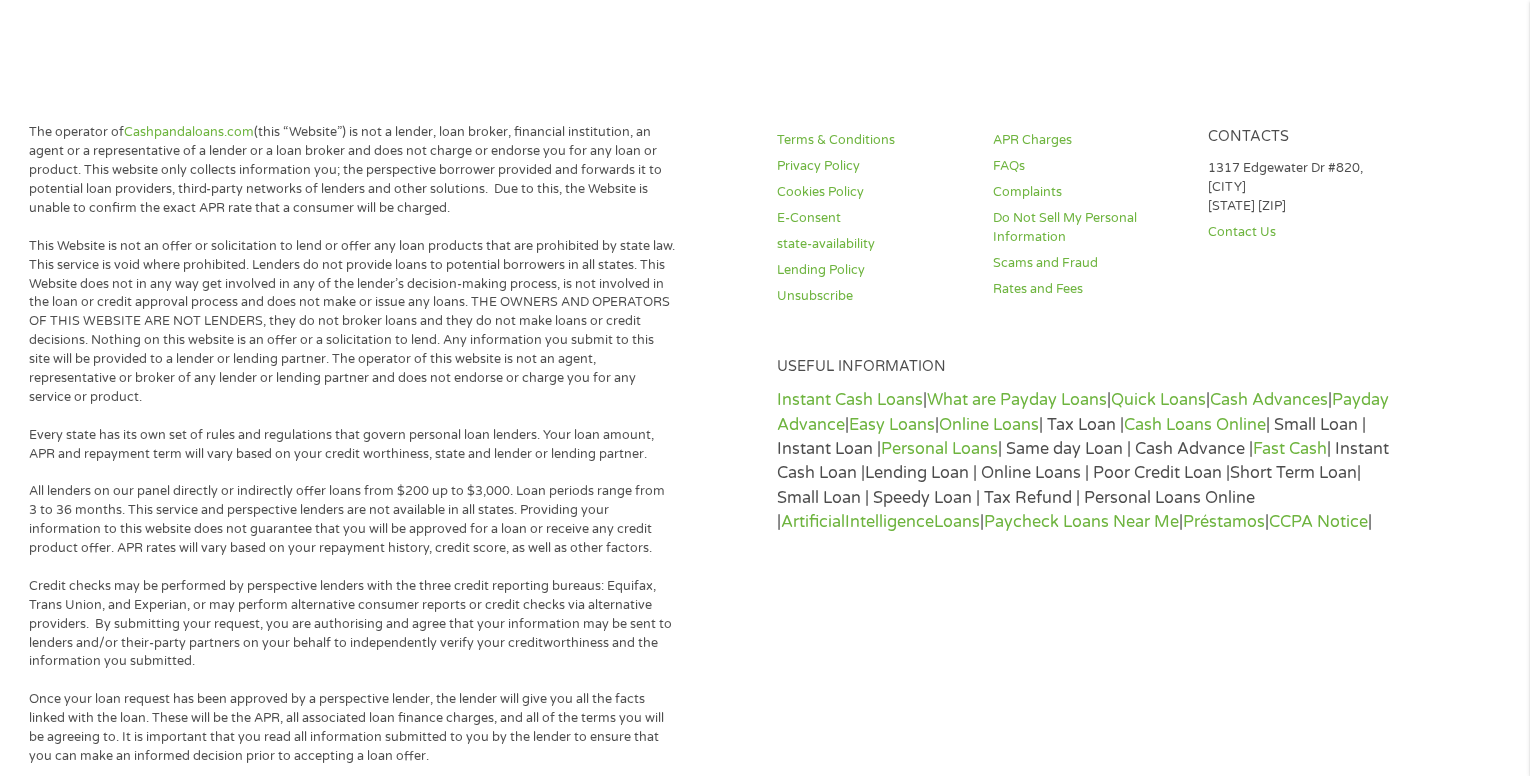 scroll, scrollTop: 8, scrollLeft: 8, axis: both 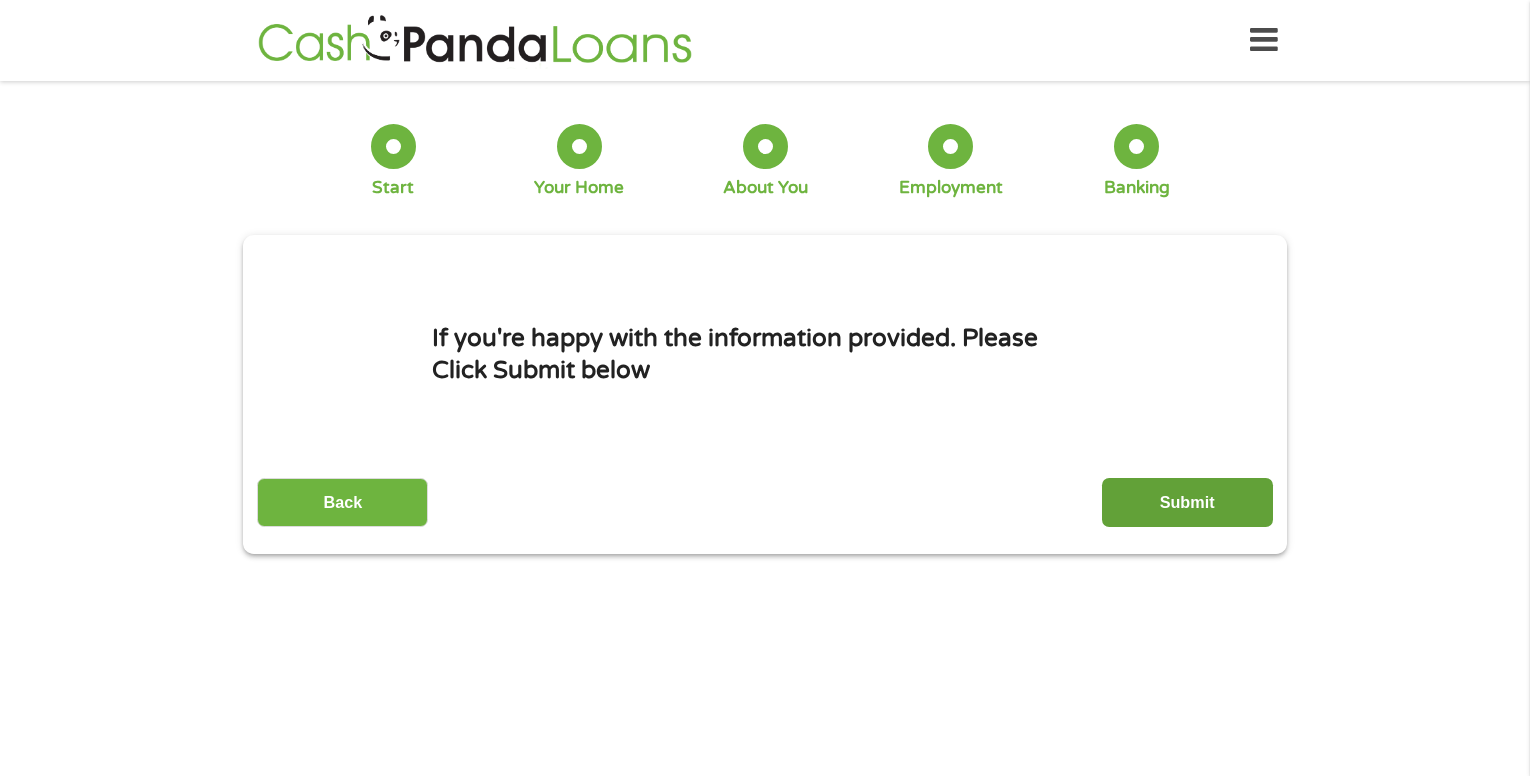click on "Submit" at bounding box center [1187, 502] 